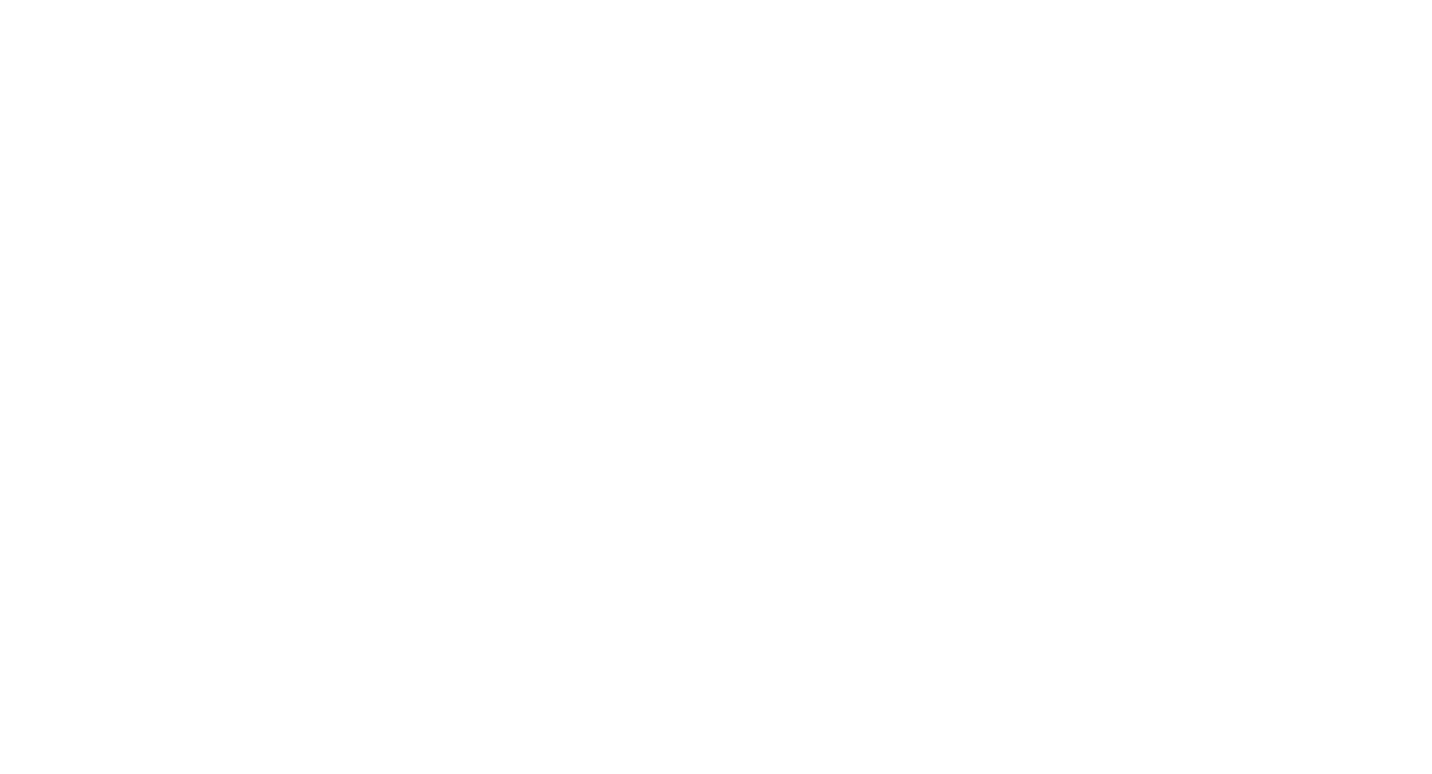 scroll, scrollTop: 0, scrollLeft: 0, axis: both 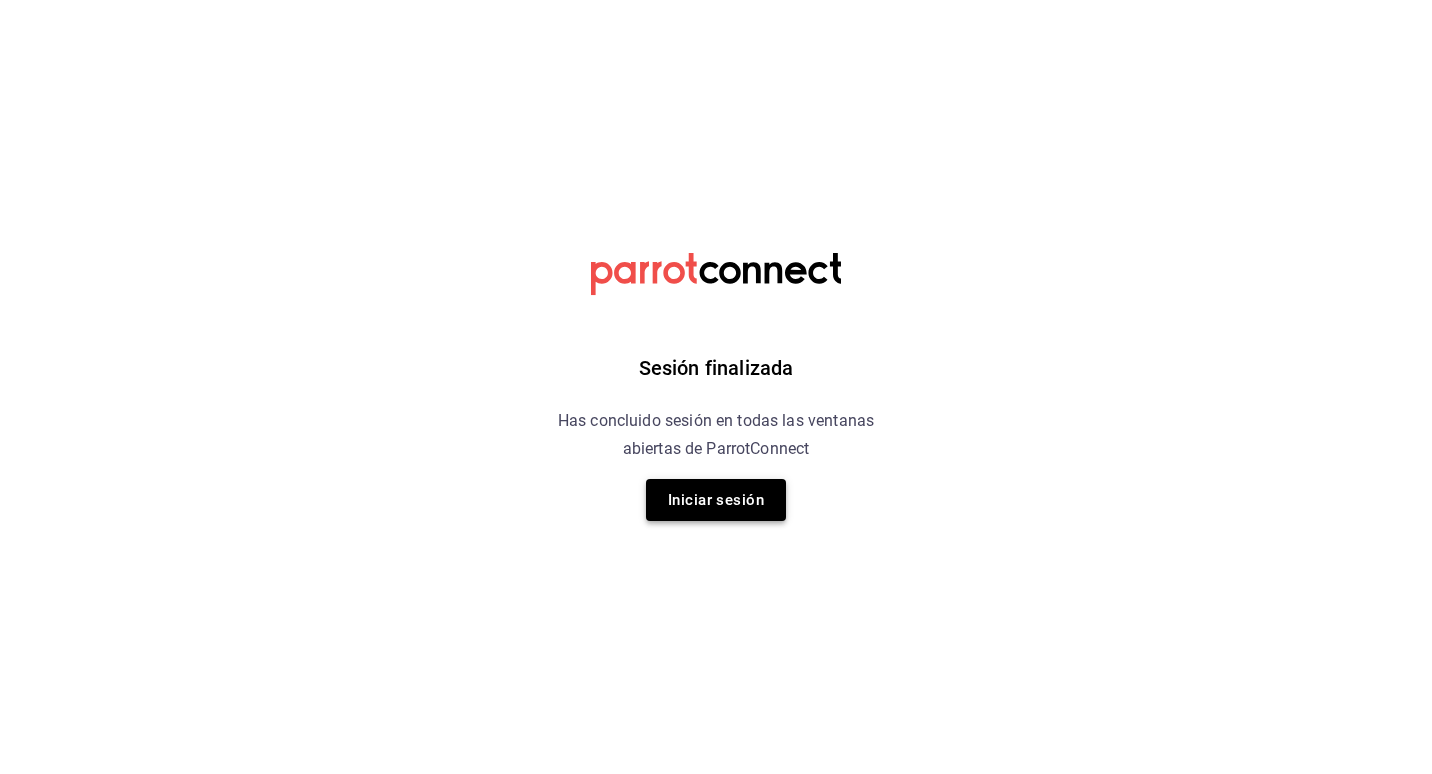 click on "Iniciar sesión" at bounding box center [716, 500] 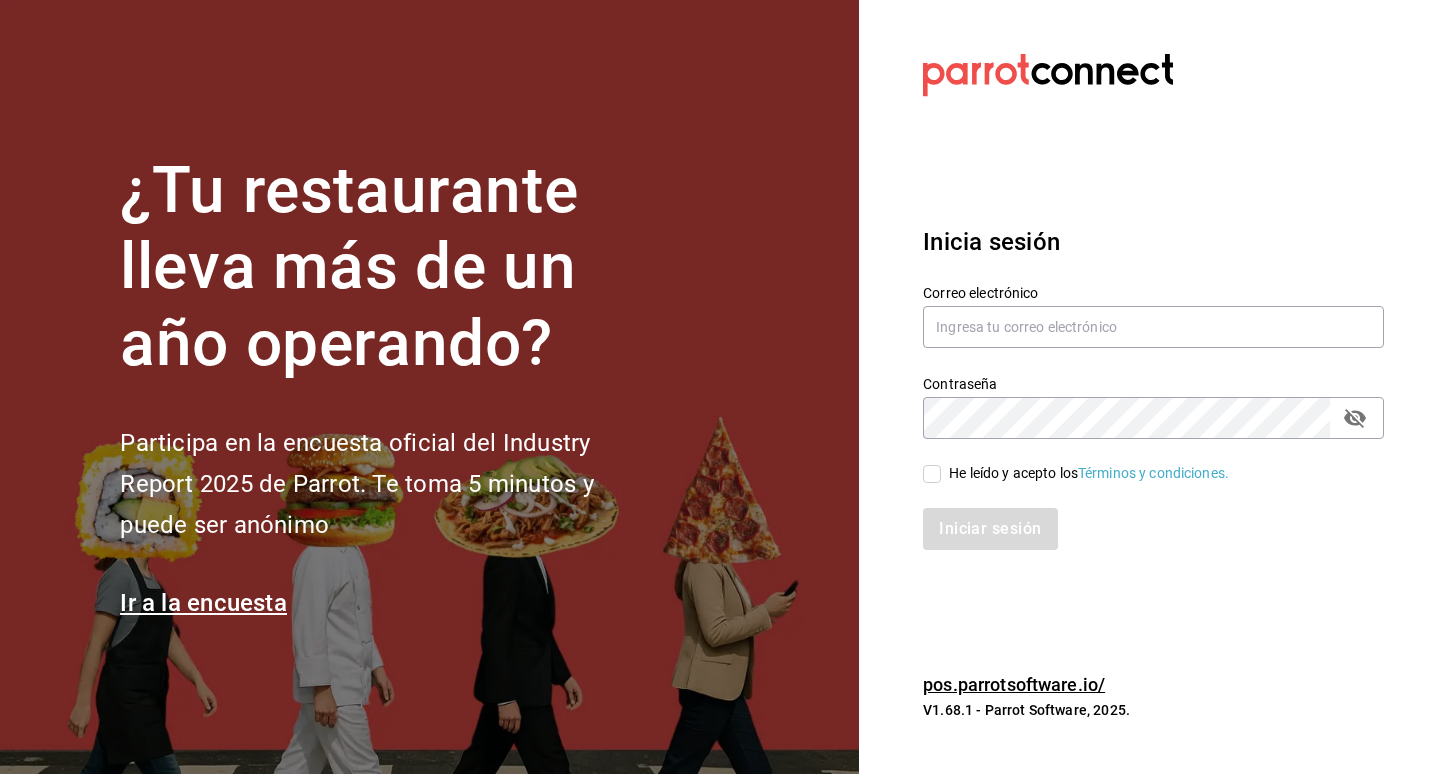 click on "Correo electrónico" at bounding box center [1153, 292] 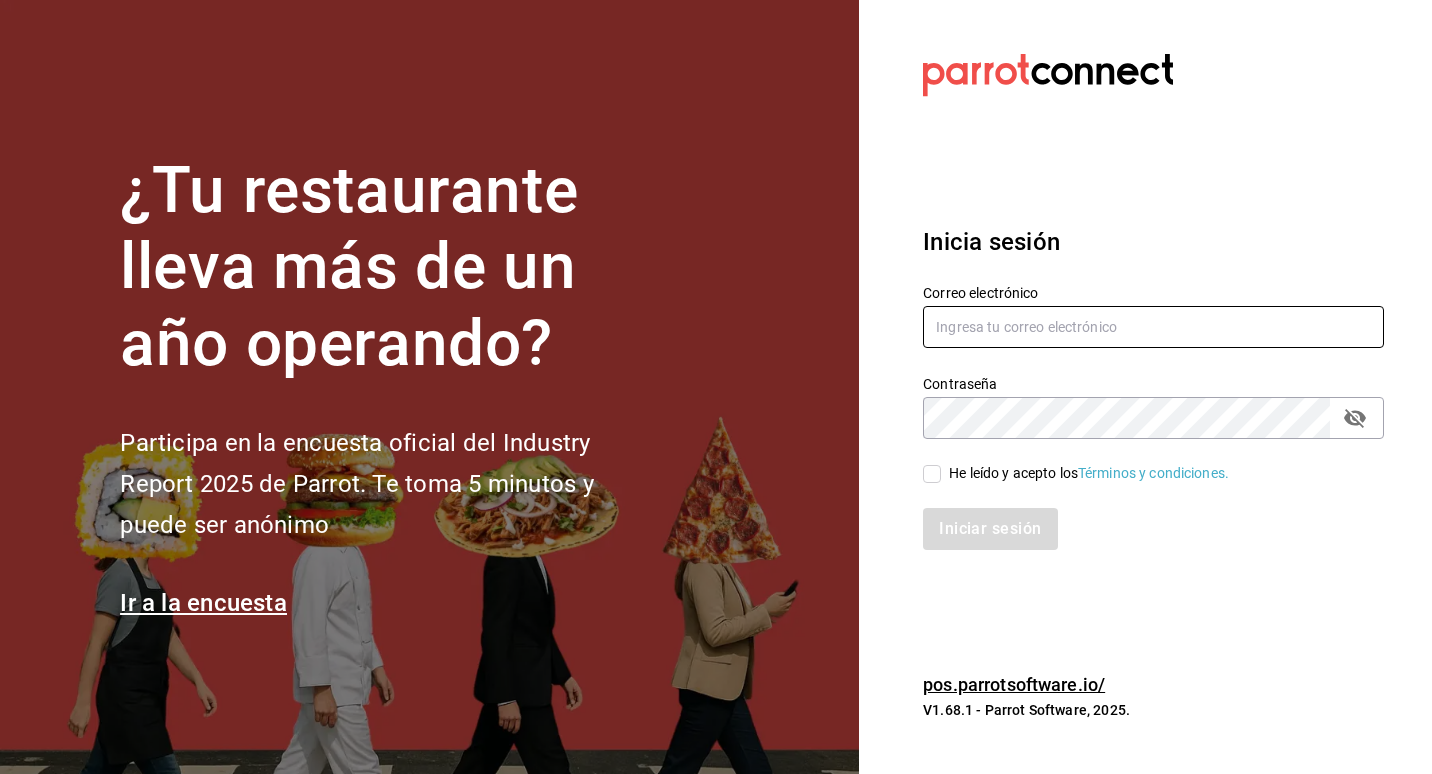 click at bounding box center (1153, 327) 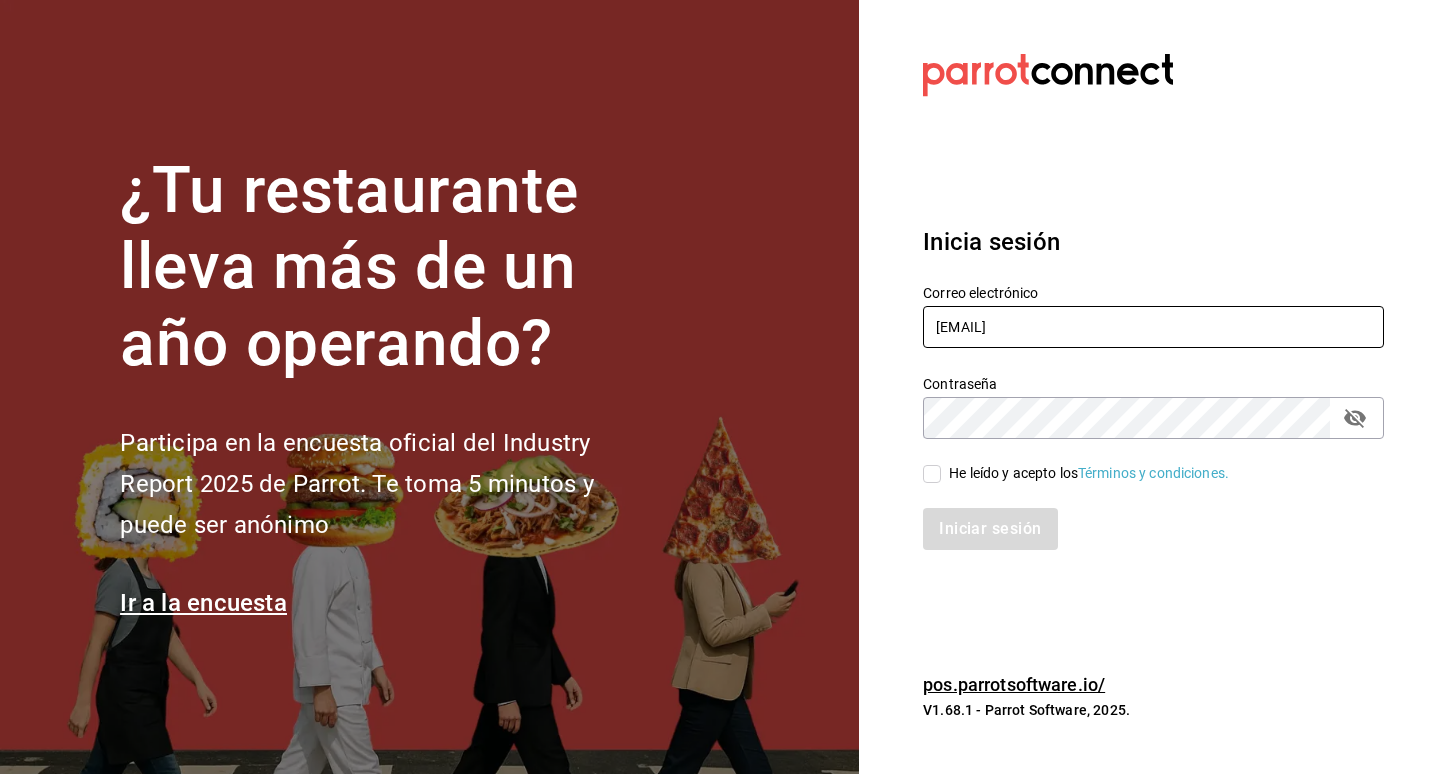 type on "[EMAIL]" 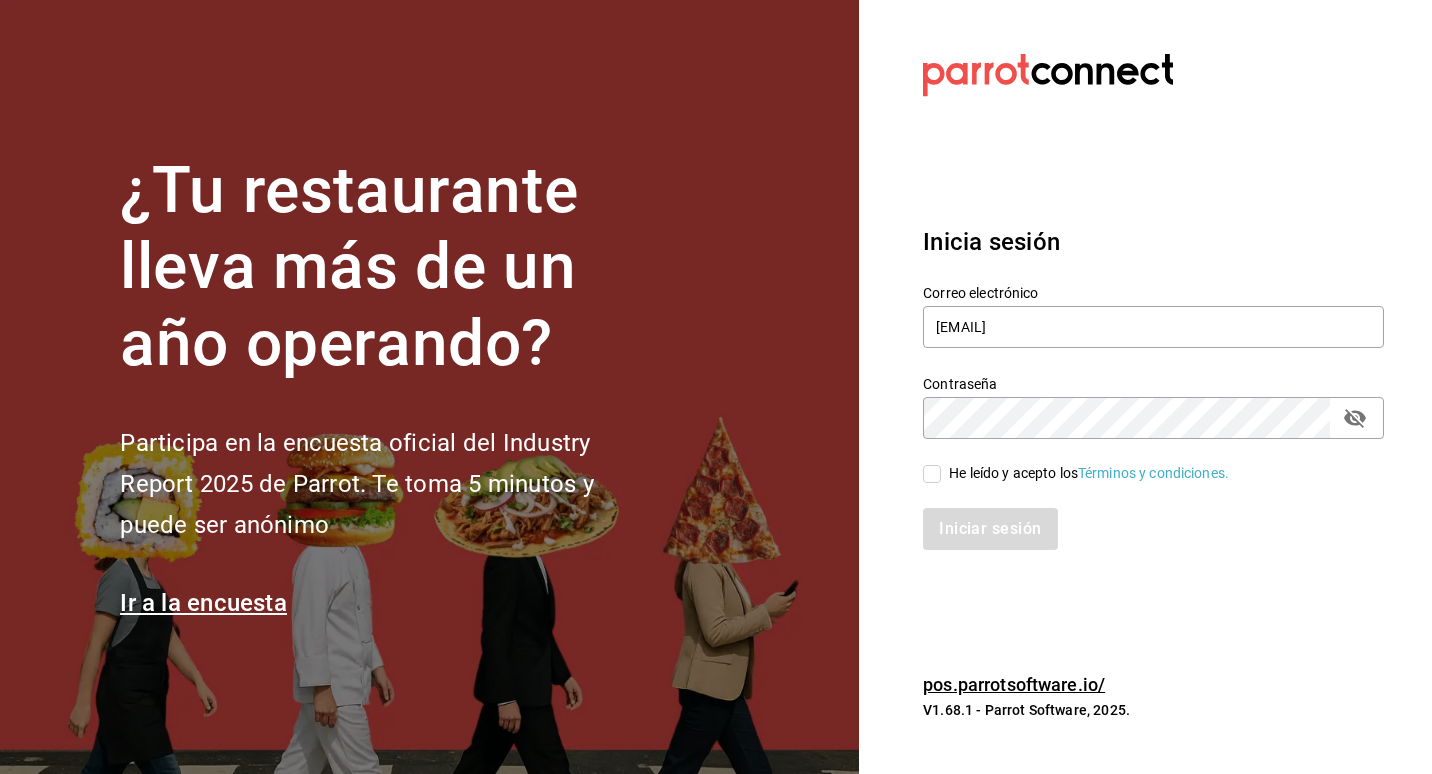 click on "He leído y acepto los  Términos y condiciones." at bounding box center (932, 474) 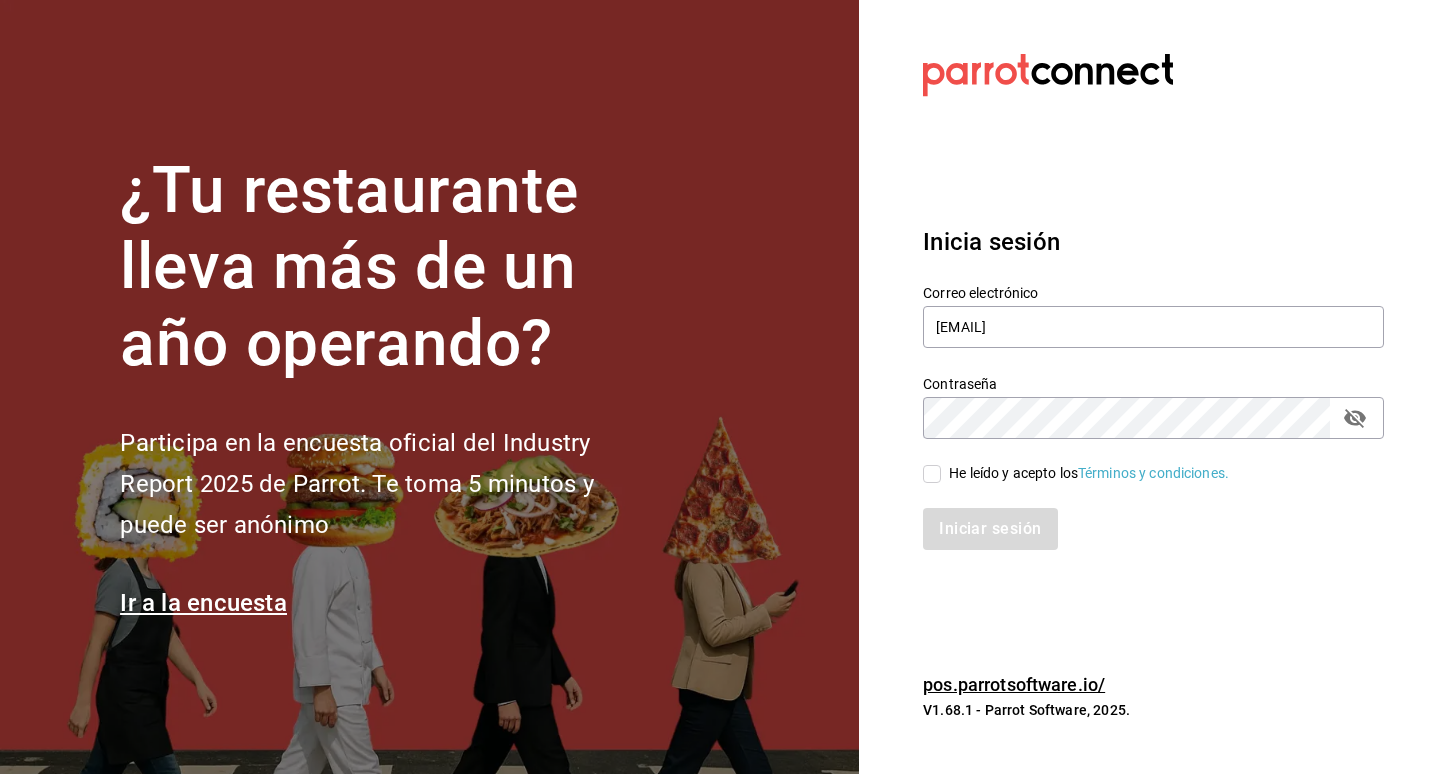 checkbox on "true" 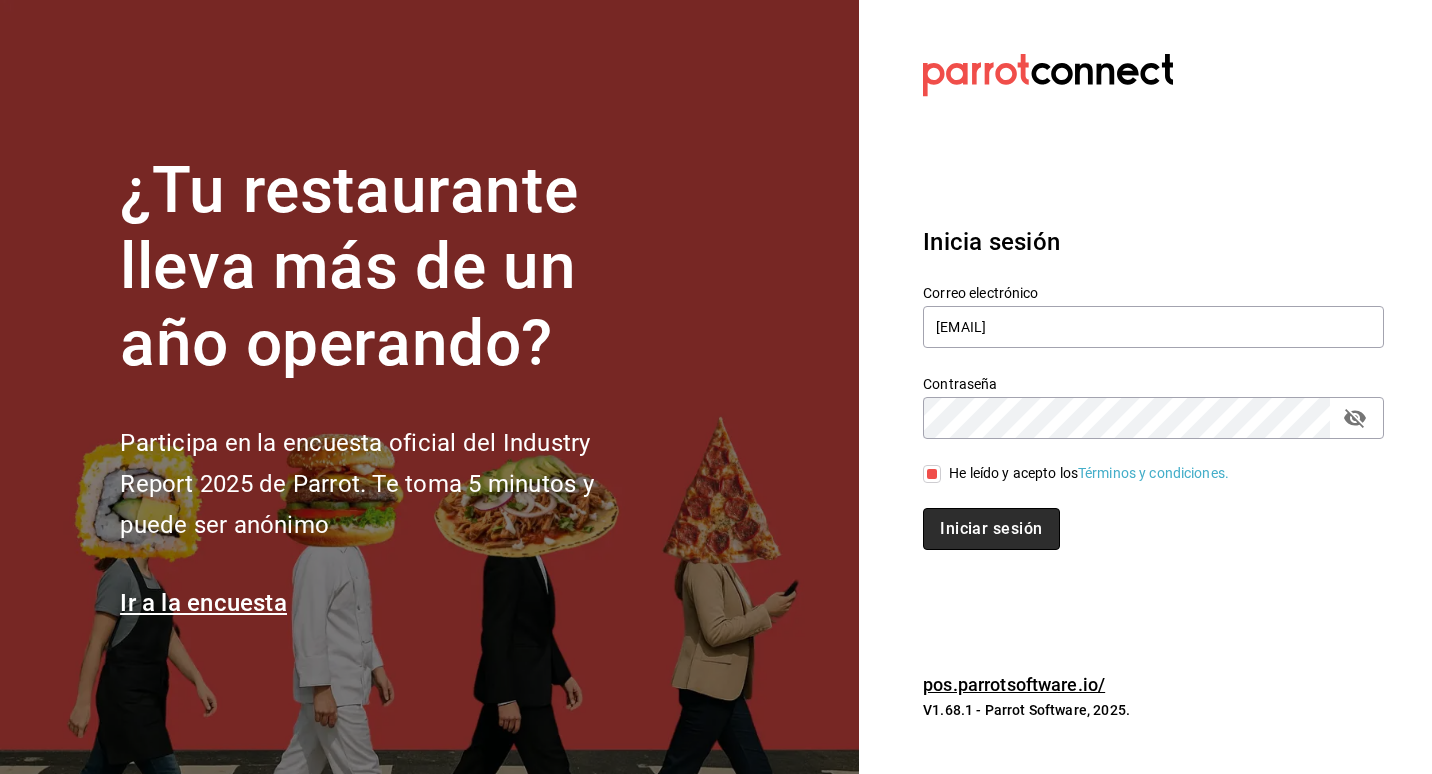 click on "Iniciar sesión" at bounding box center (991, 529) 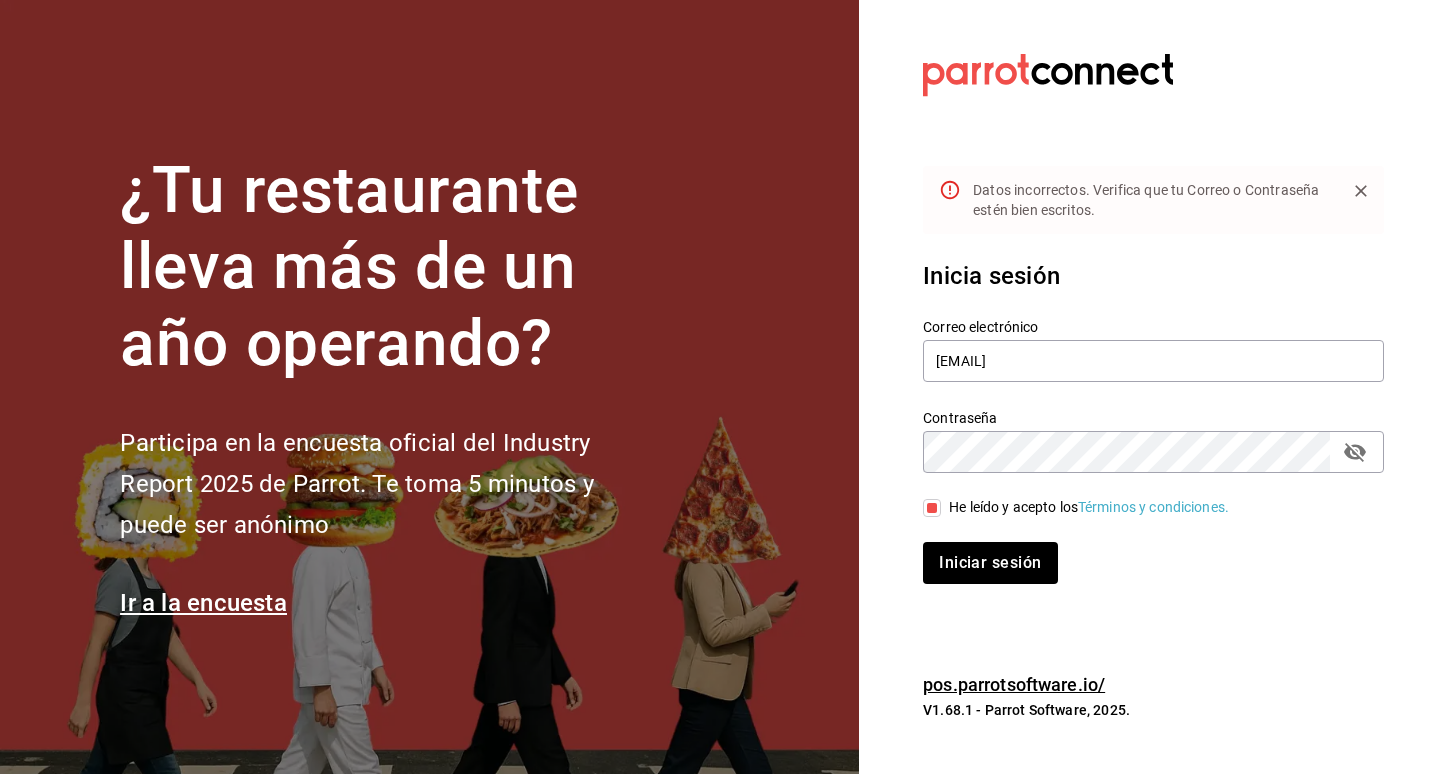 click 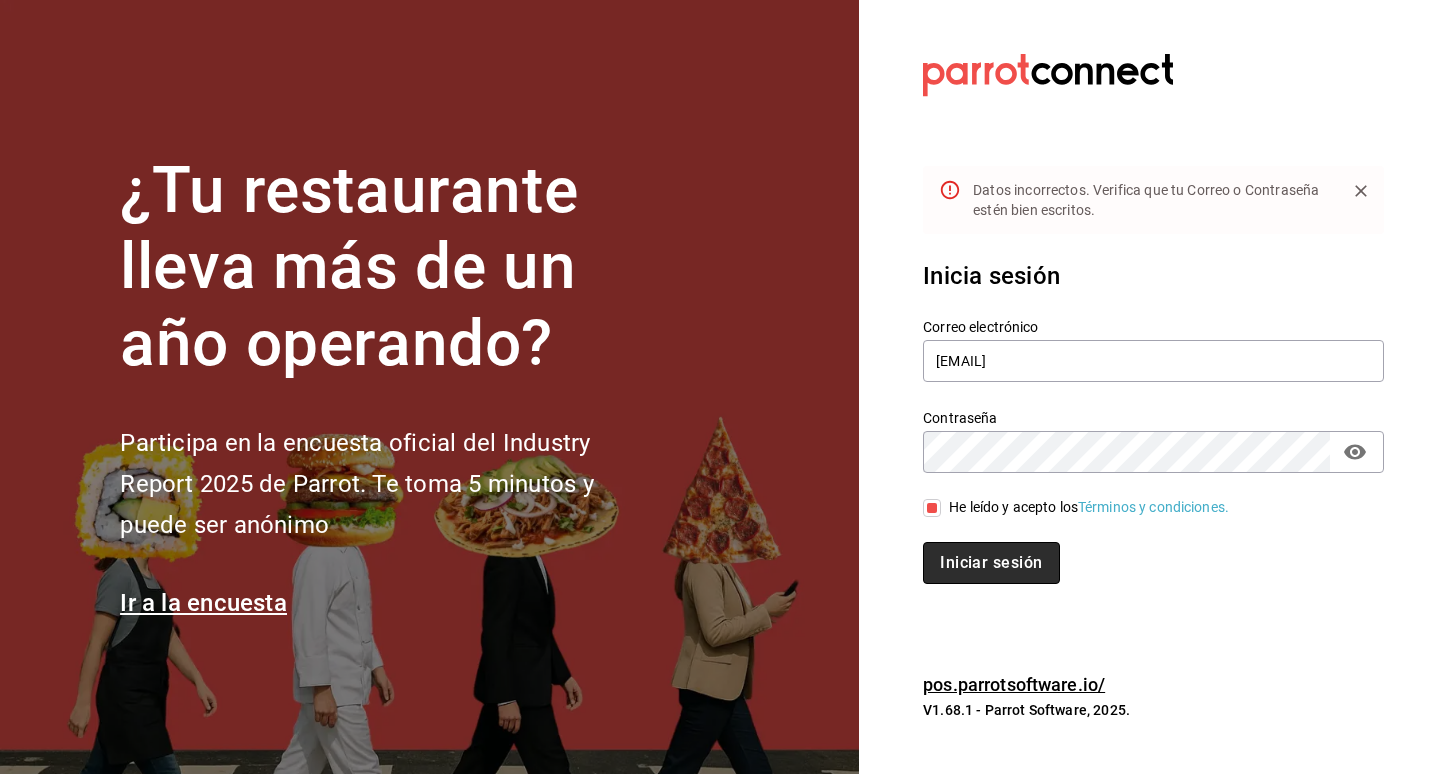 click on "Iniciar sesión" at bounding box center [991, 563] 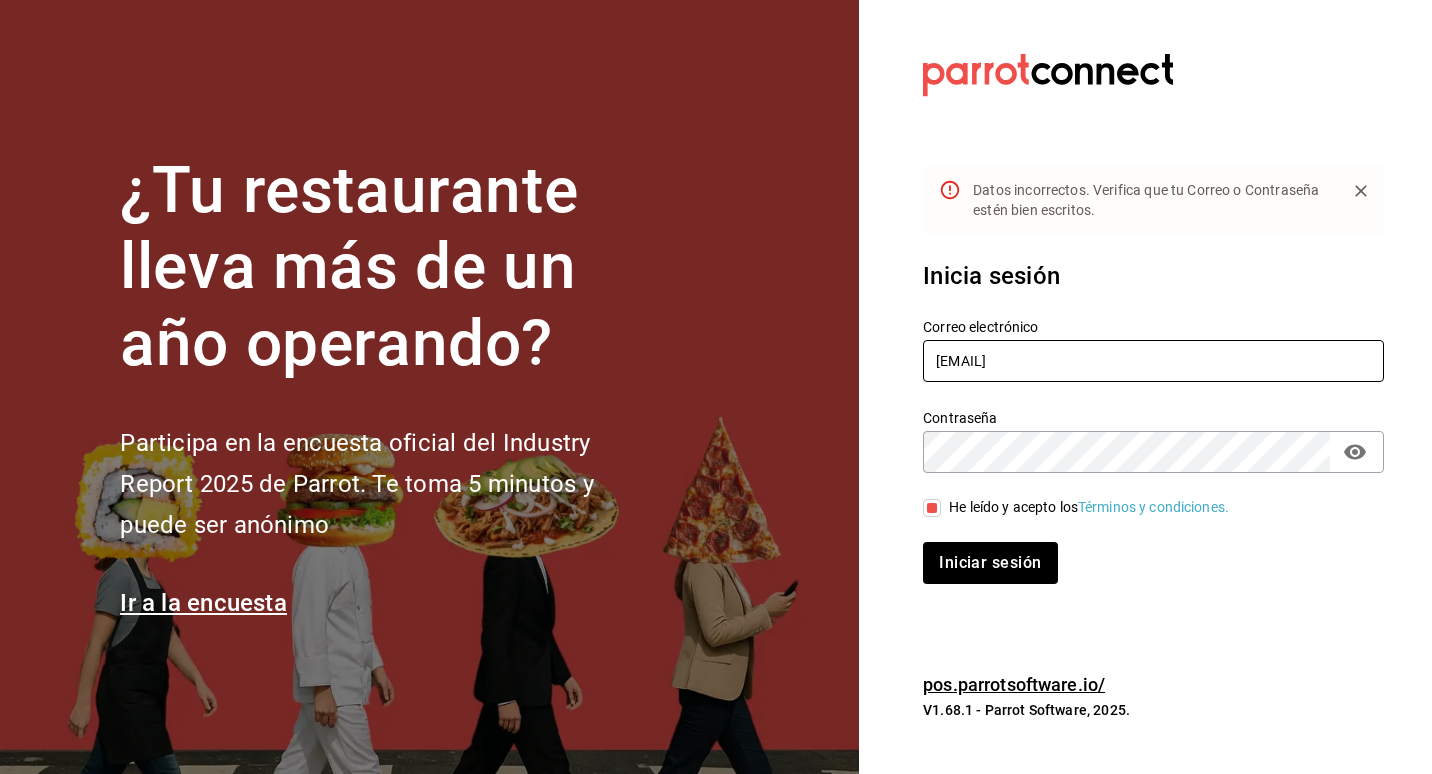 click on "vianeyadministracion@casa-toho.com" at bounding box center [1153, 361] 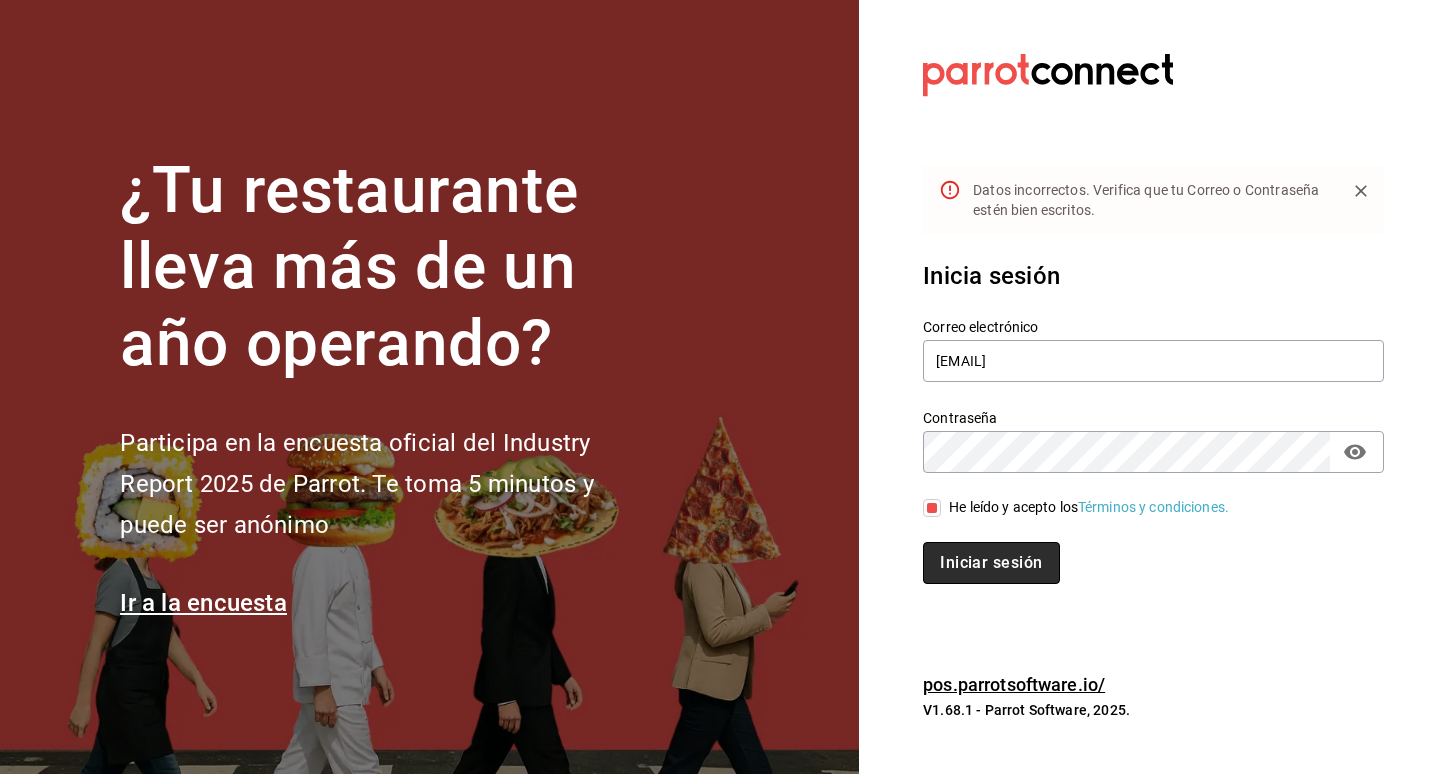 click on "Iniciar sesión" at bounding box center (991, 563) 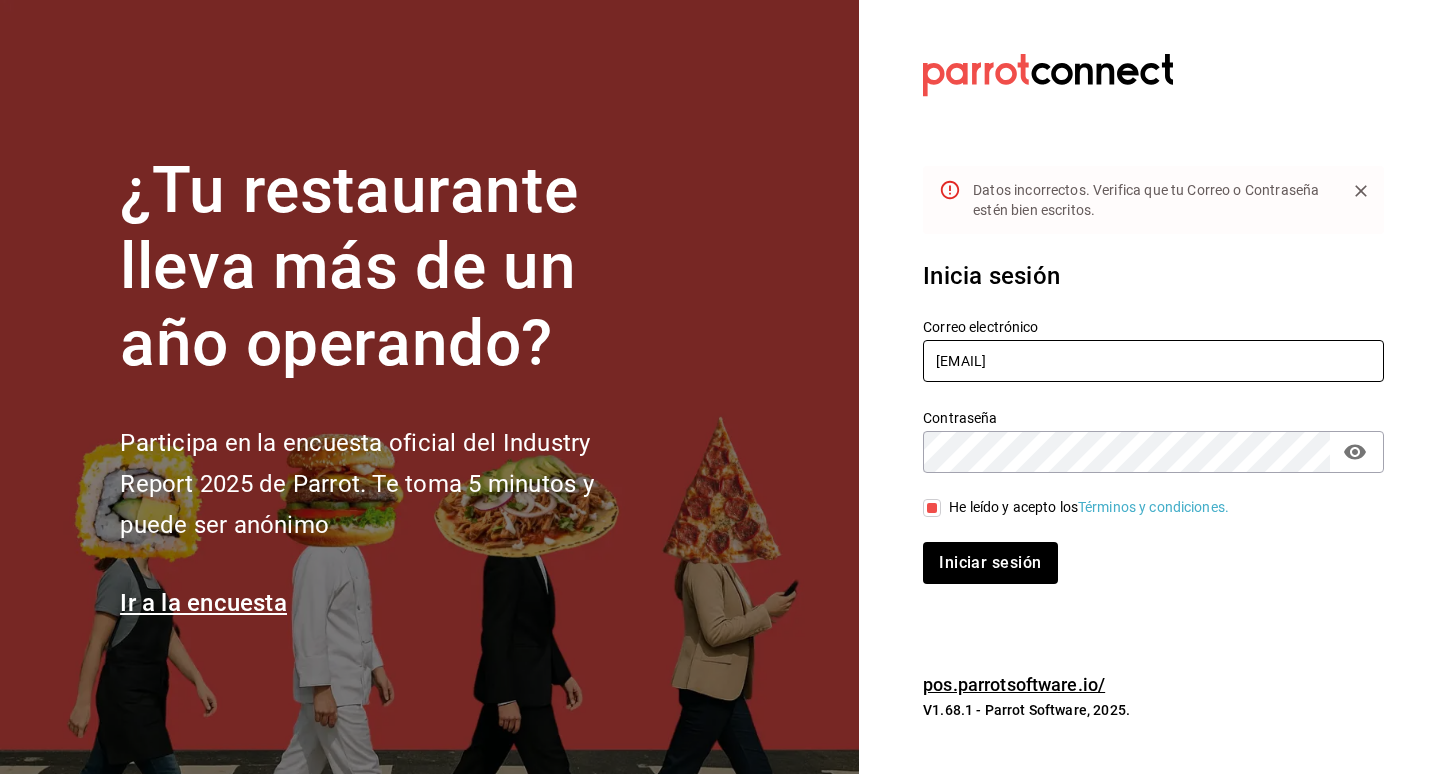 click on "vianeyadministracion@casa-toho.com" at bounding box center [1153, 361] 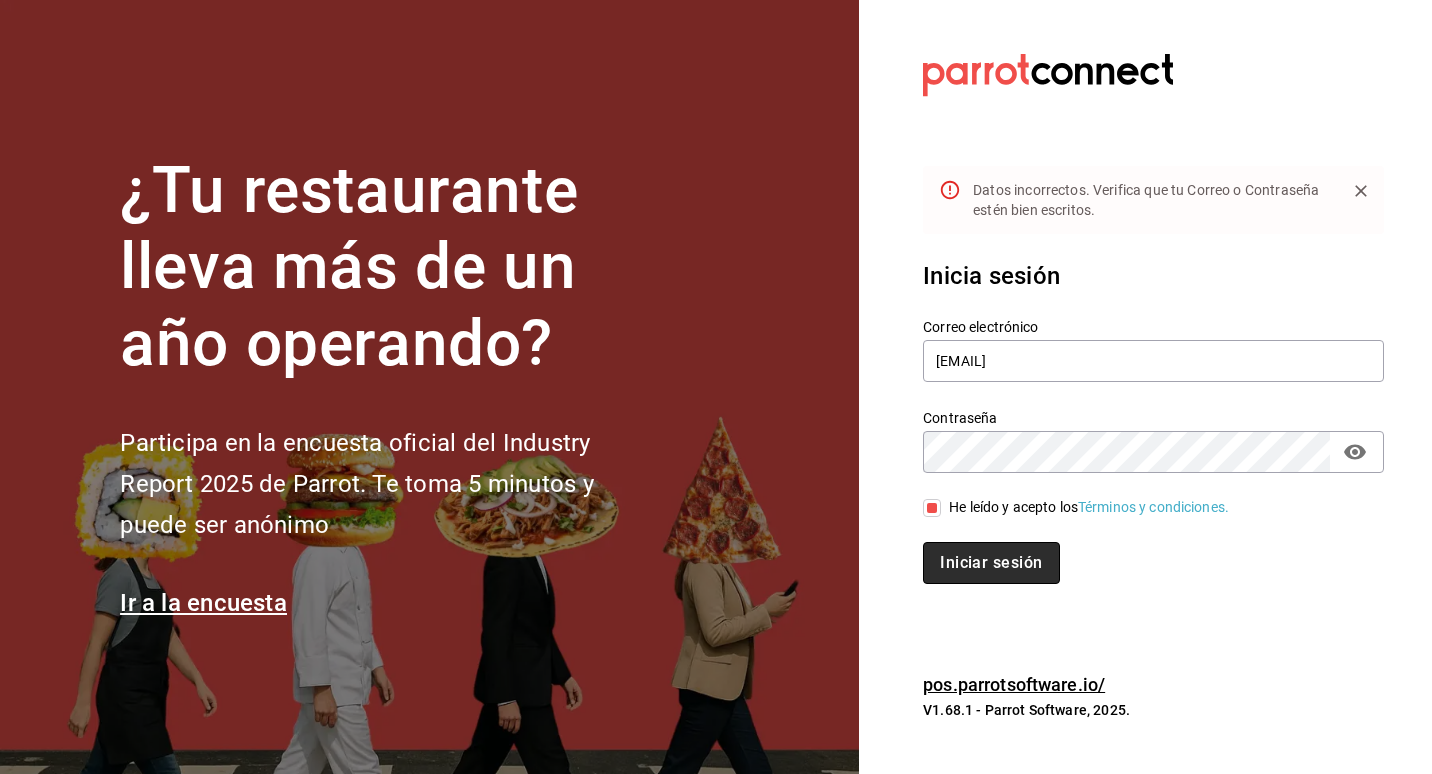 click on "Iniciar sesión" at bounding box center [991, 563] 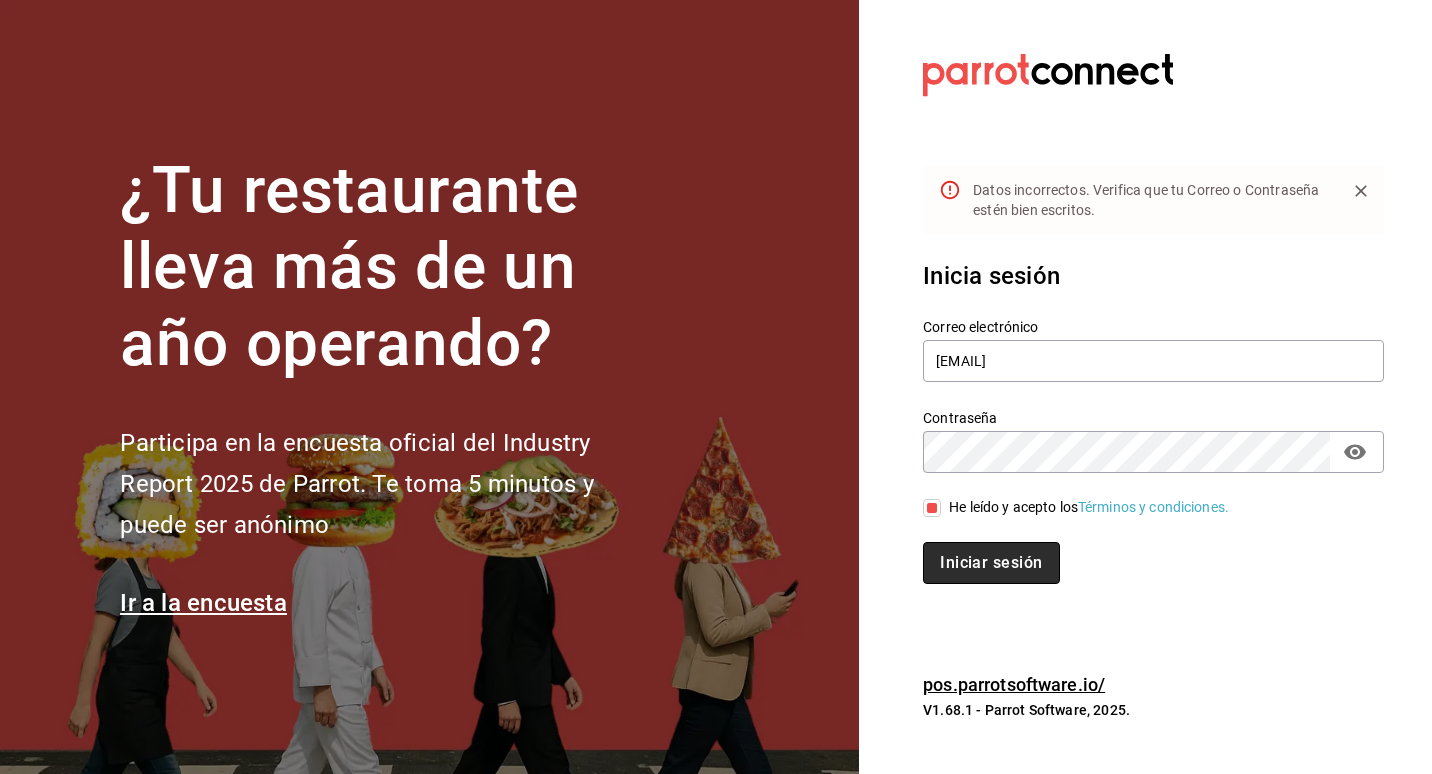 click on "Iniciar sesión" at bounding box center (991, 563) 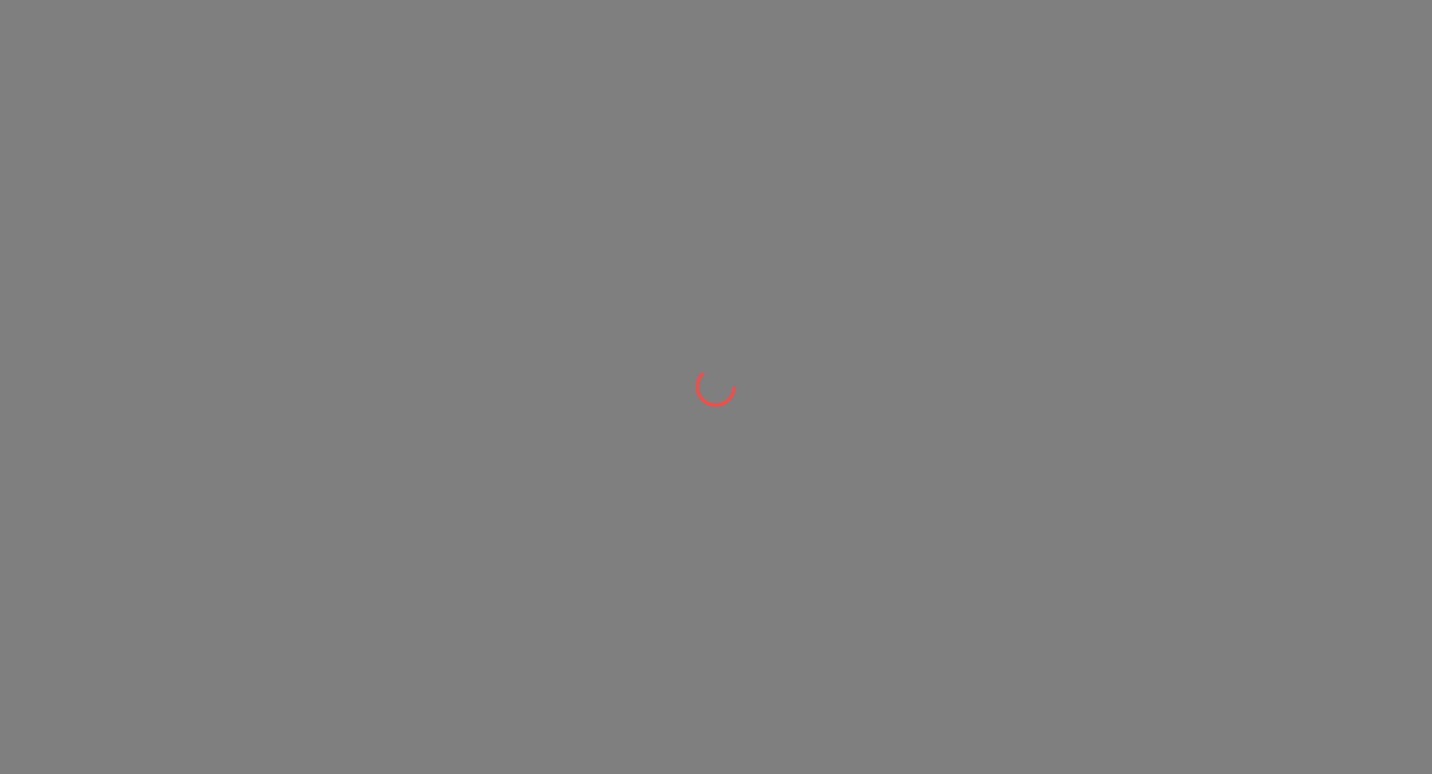 scroll, scrollTop: 0, scrollLeft: 0, axis: both 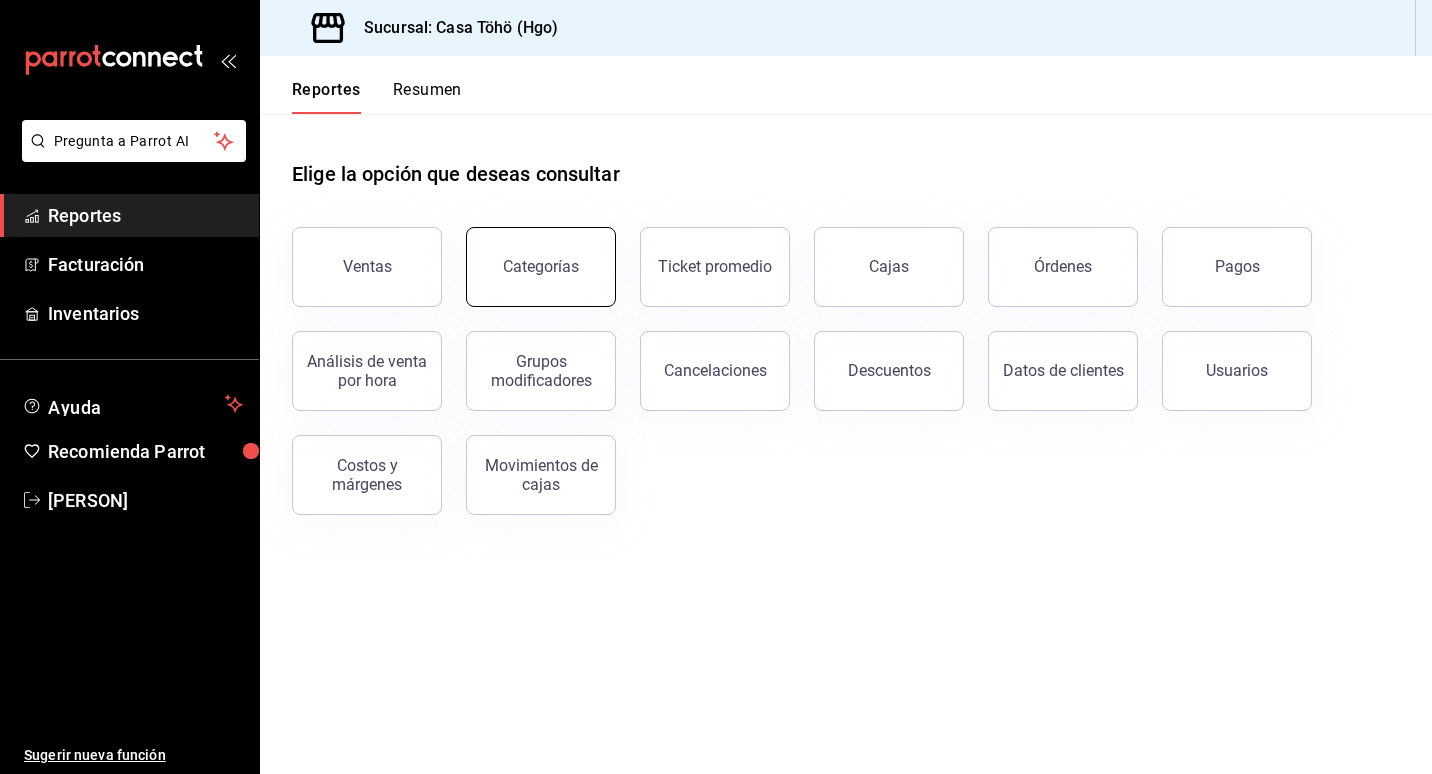 click on "Categorías" at bounding box center [541, 266] 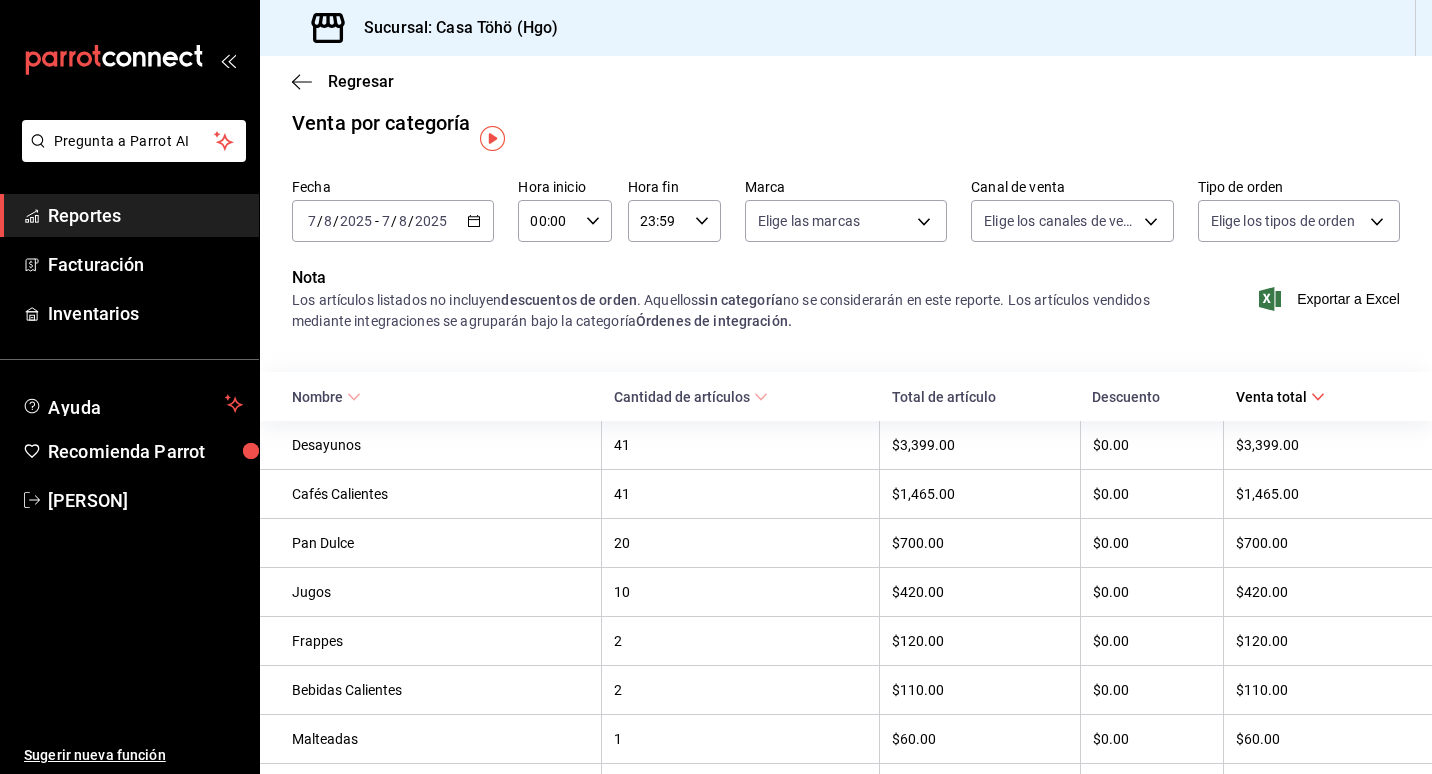 scroll, scrollTop: 0, scrollLeft: 0, axis: both 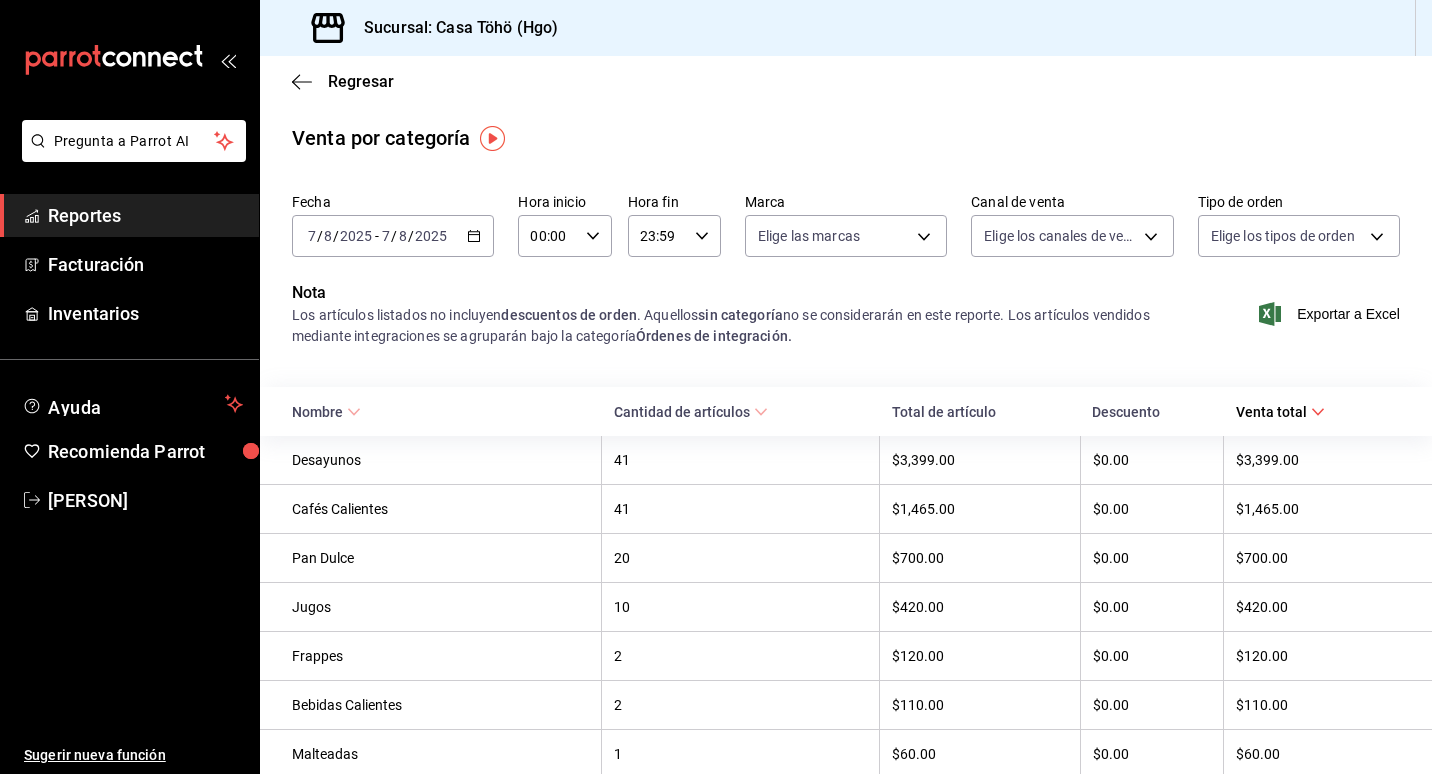 click on "Desayunos" at bounding box center (431, 460) 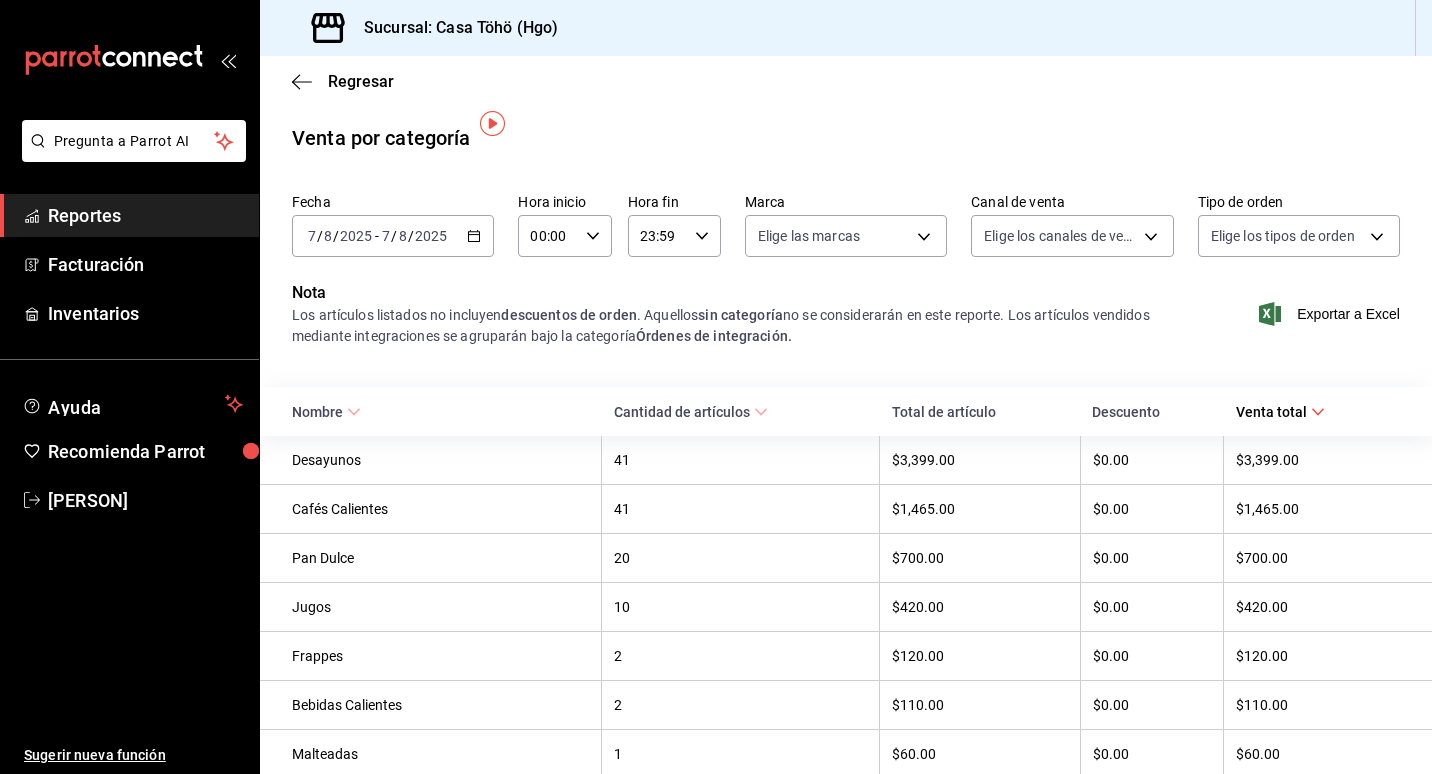 scroll, scrollTop: 100, scrollLeft: 0, axis: vertical 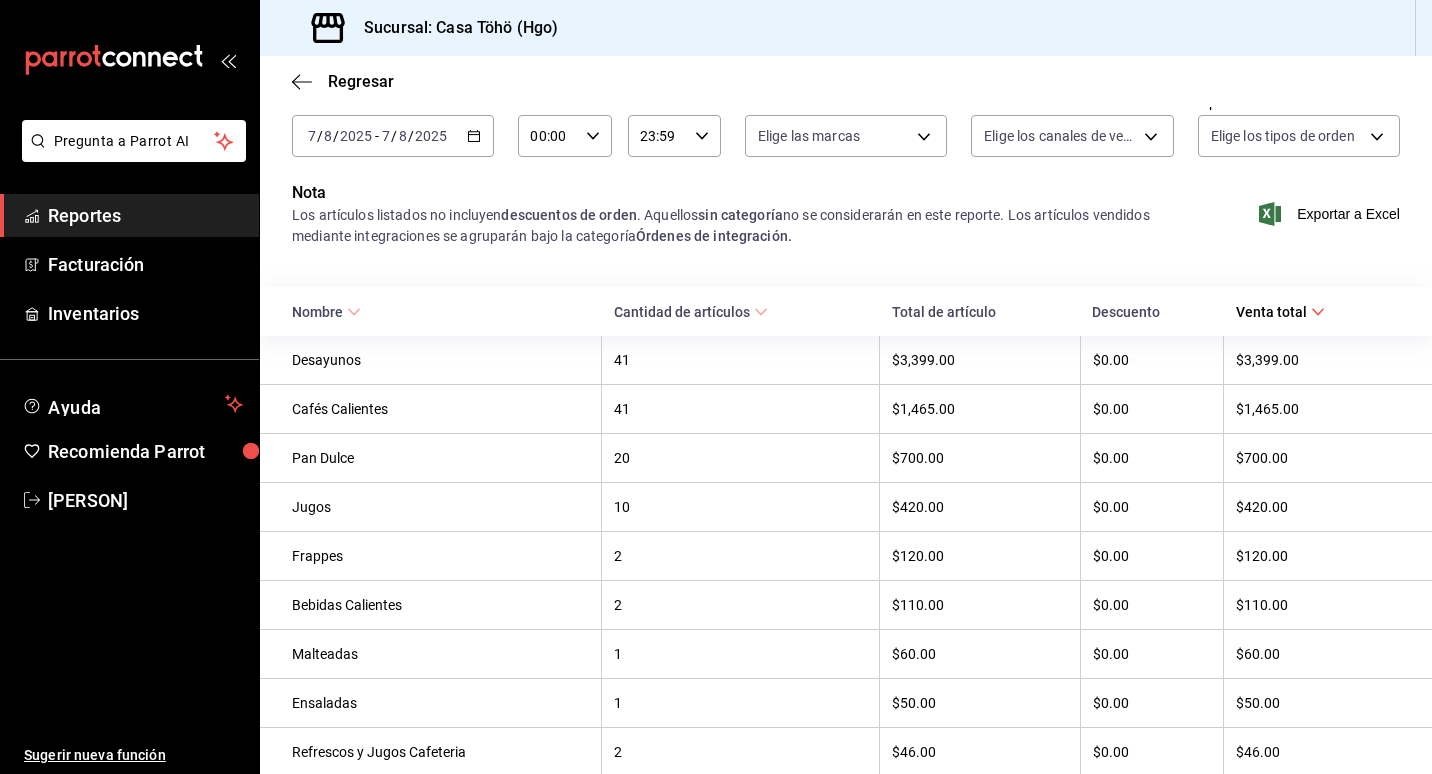 click on "Reportes" at bounding box center (145, 215) 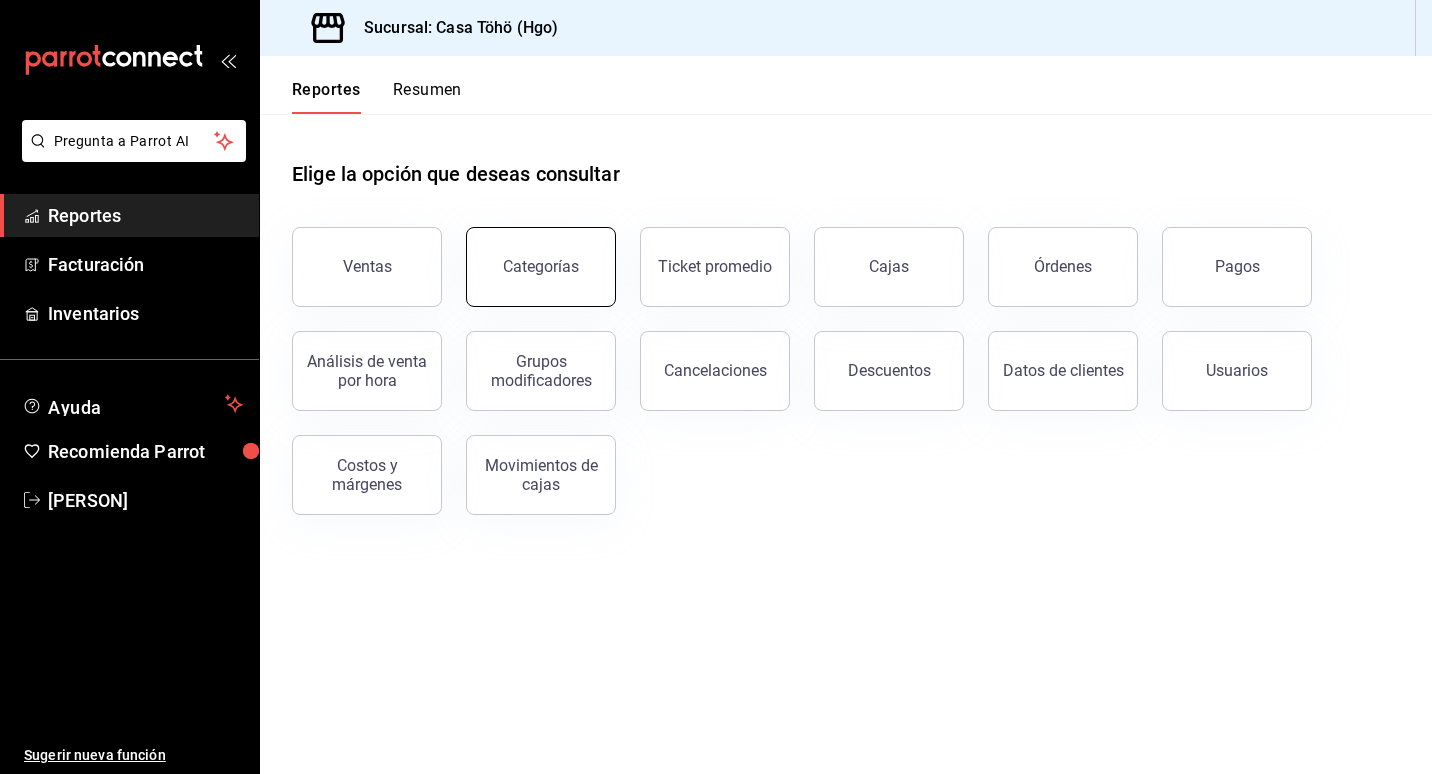click on "Categorías" at bounding box center (541, 266) 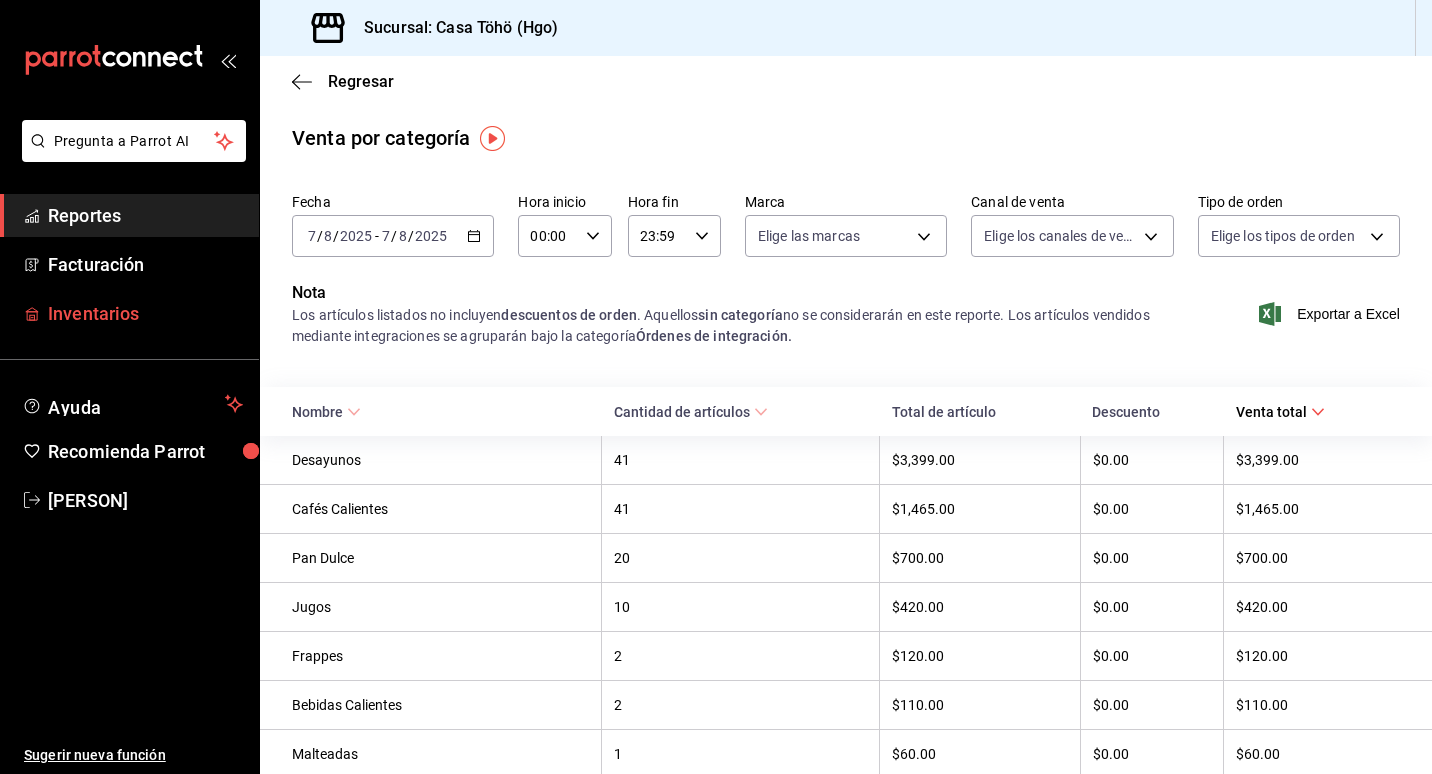 click on "Inventarios" at bounding box center (145, 313) 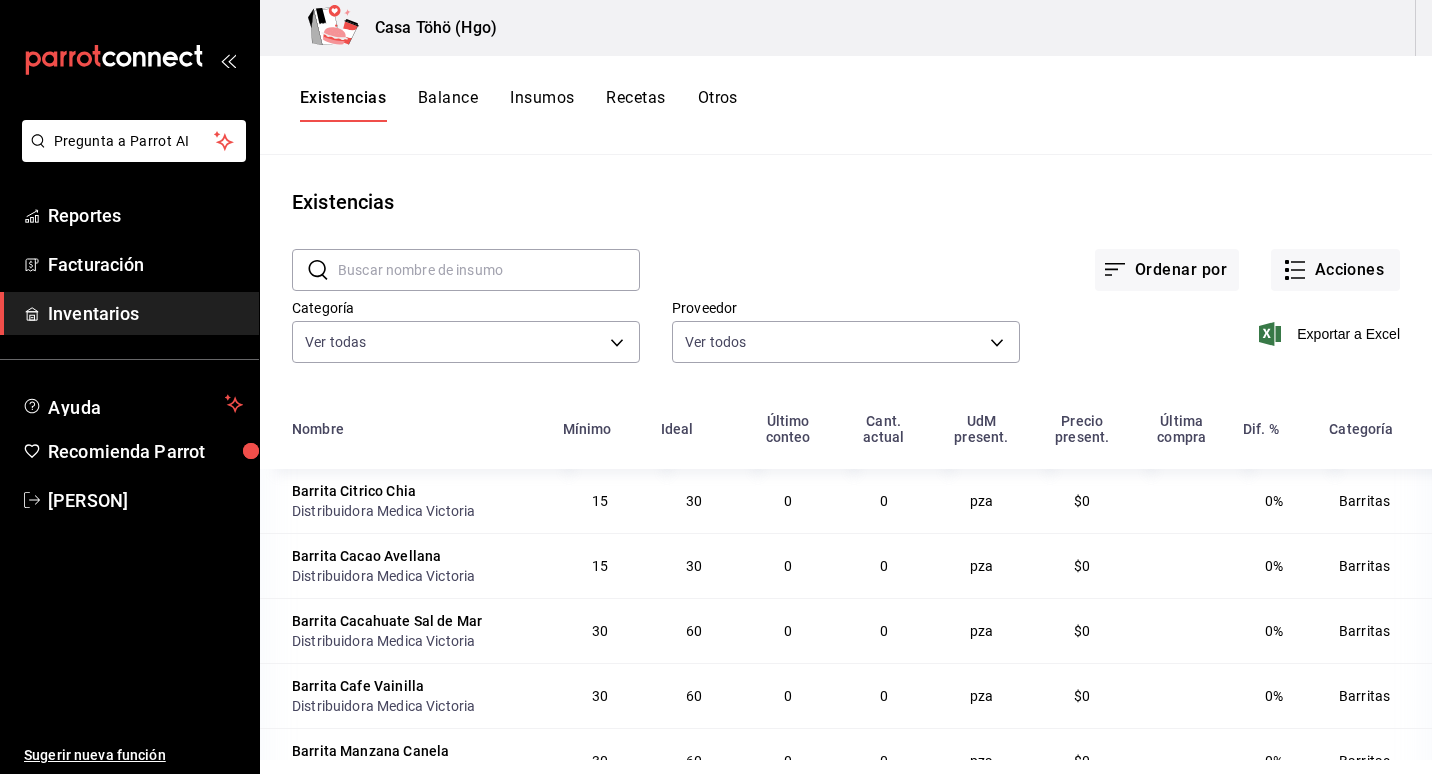 click on "Insumos" at bounding box center (542, 105) 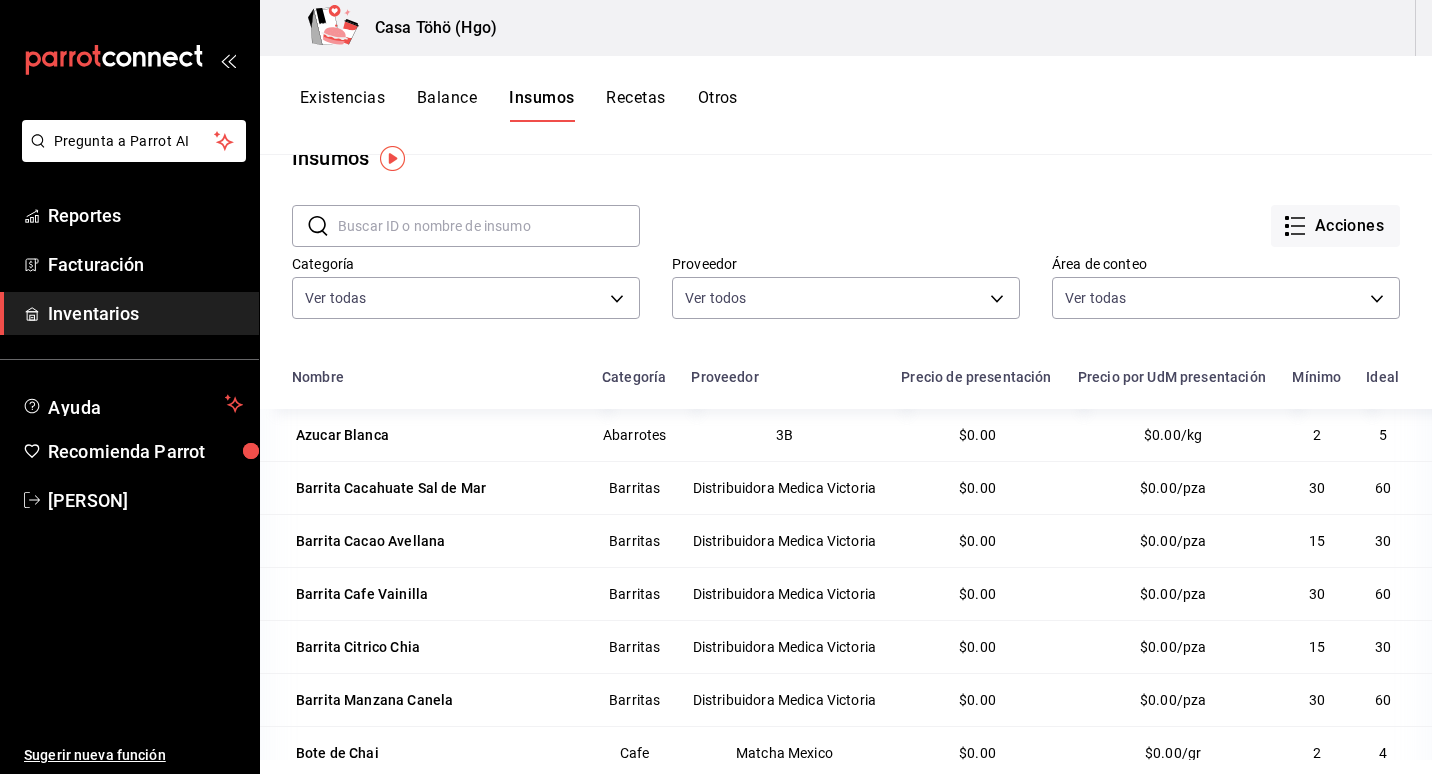 scroll, scrollTop: 0, scrollLeft: 0, axis: both 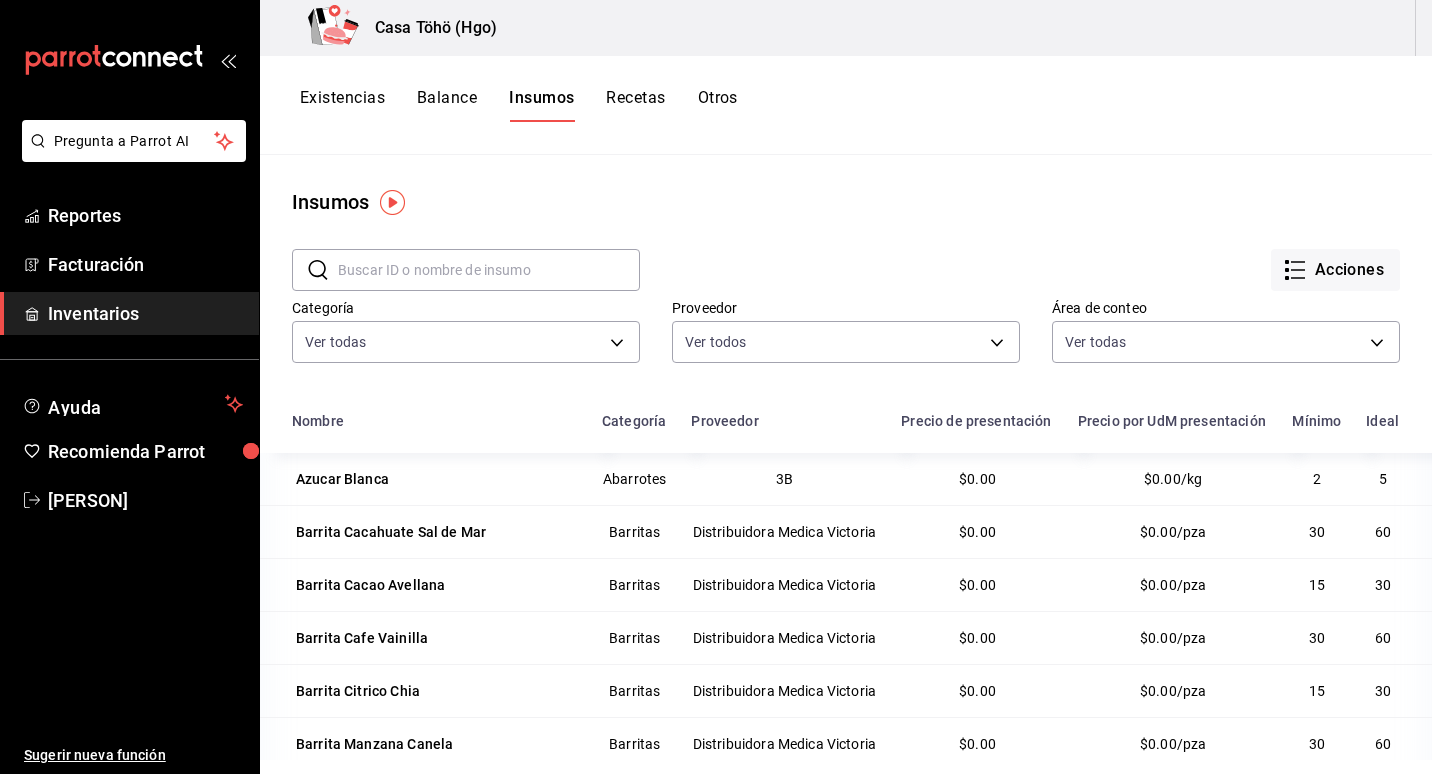 click on "Recetas" at bounding box center [635, 105] 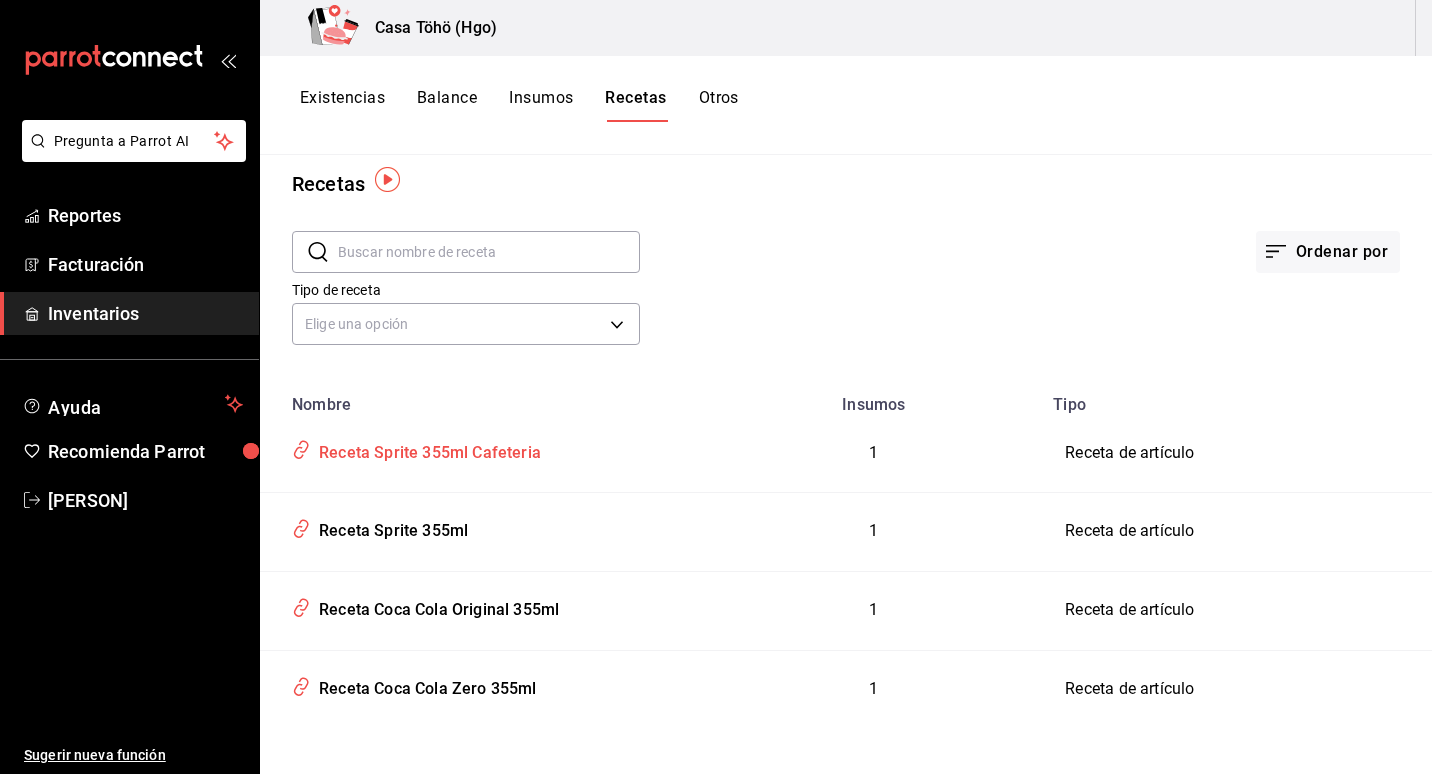 scroll, scrollTop: 27, scrollLeft: 0, axis: vertical 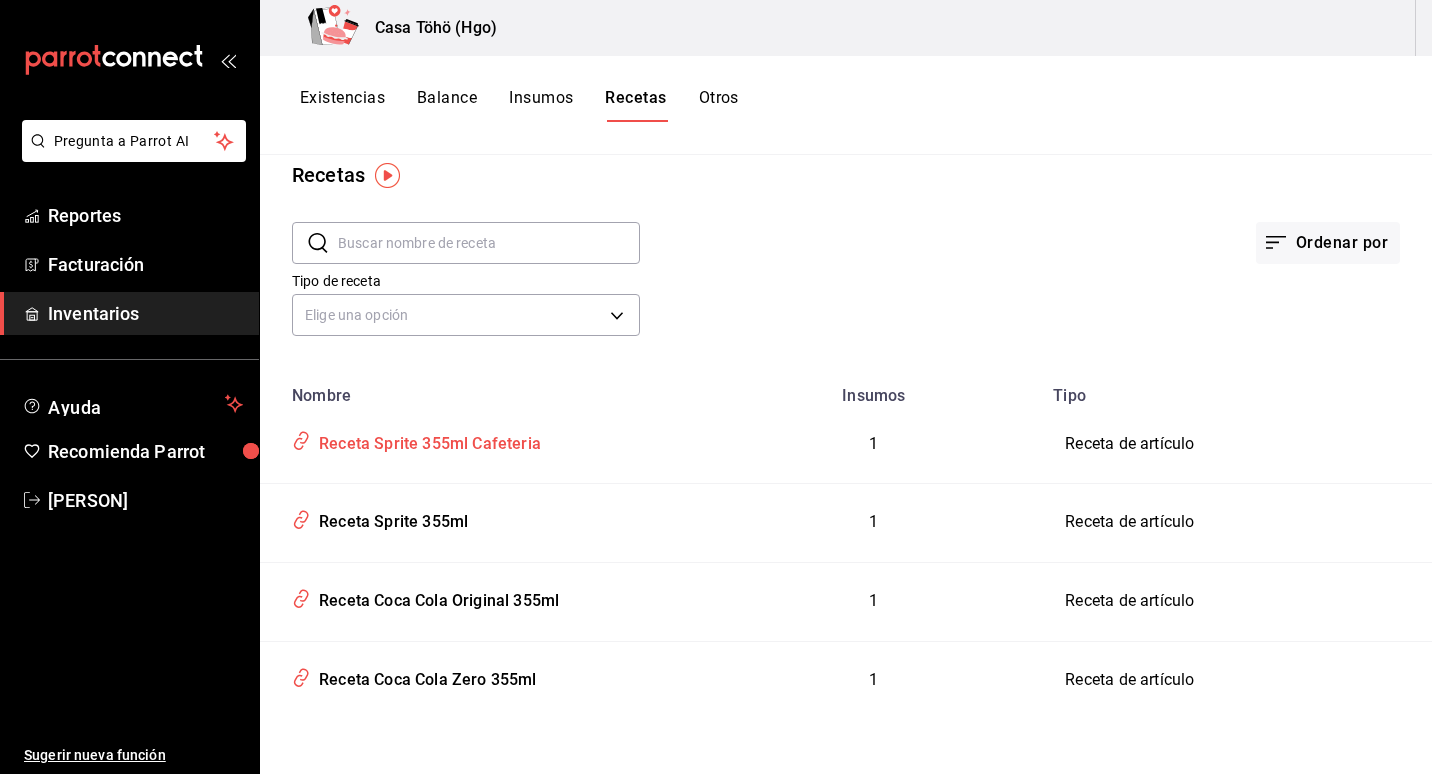 click on "Receta Sprite 355ml Cafeteria" at bounding box center (483, 440) 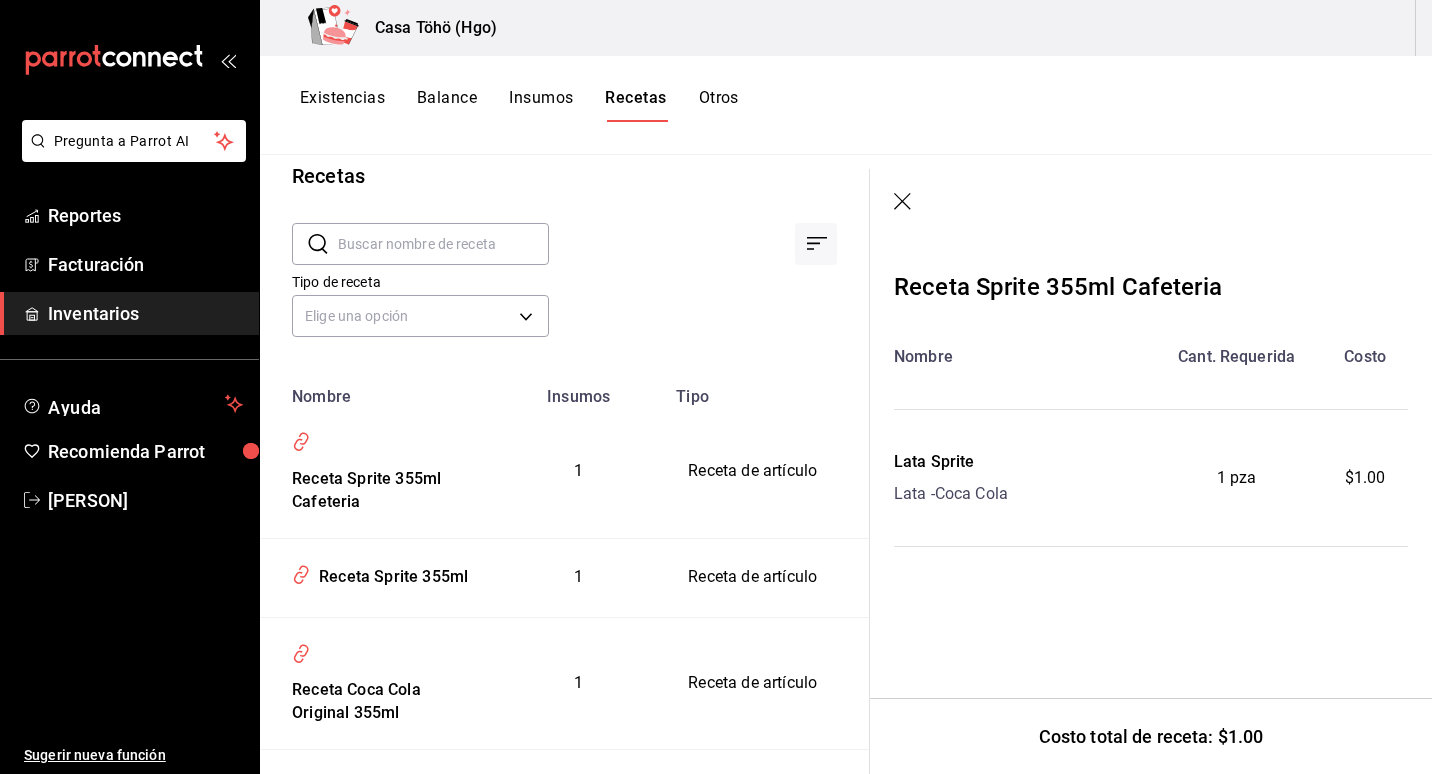 scroll, scrollTop: 0, scrollLeft: 0, axis: both 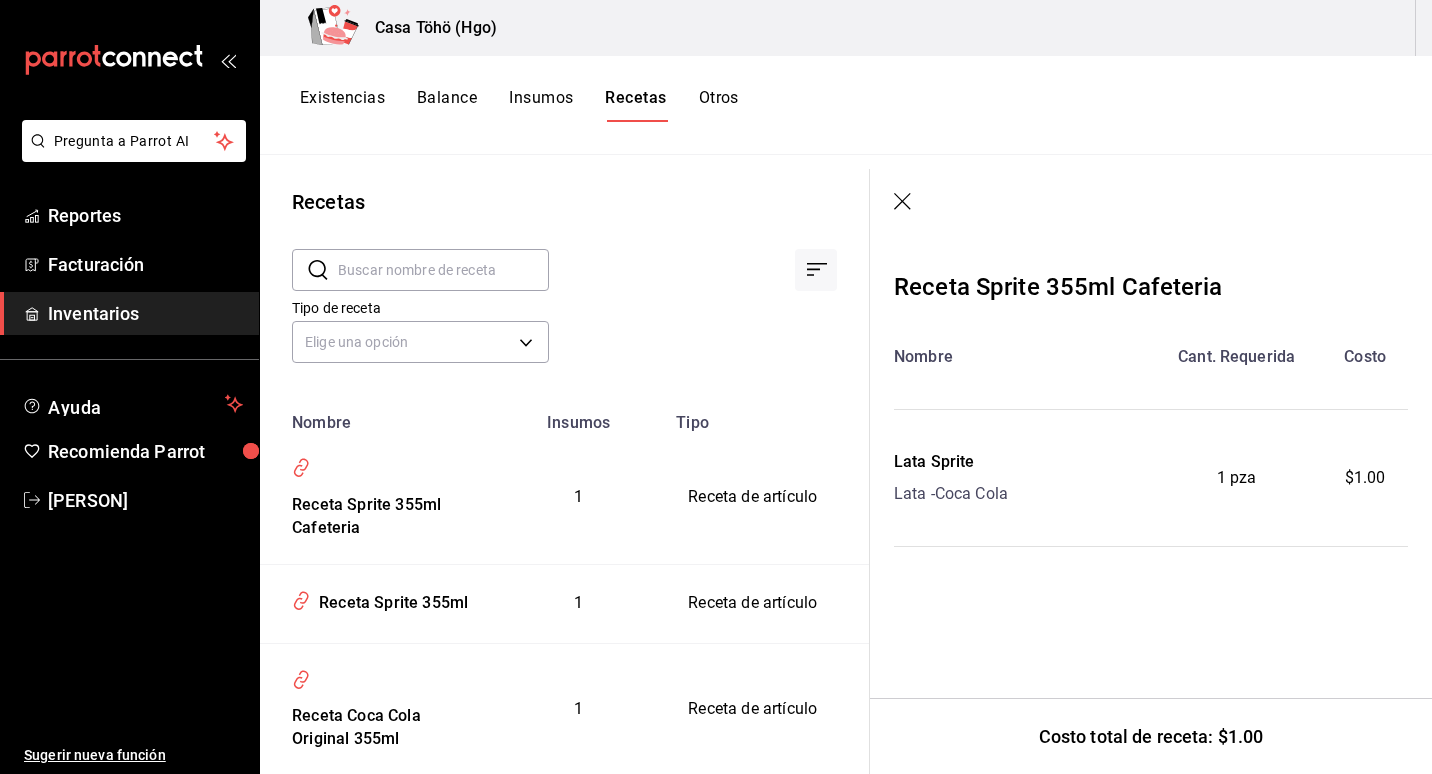 click 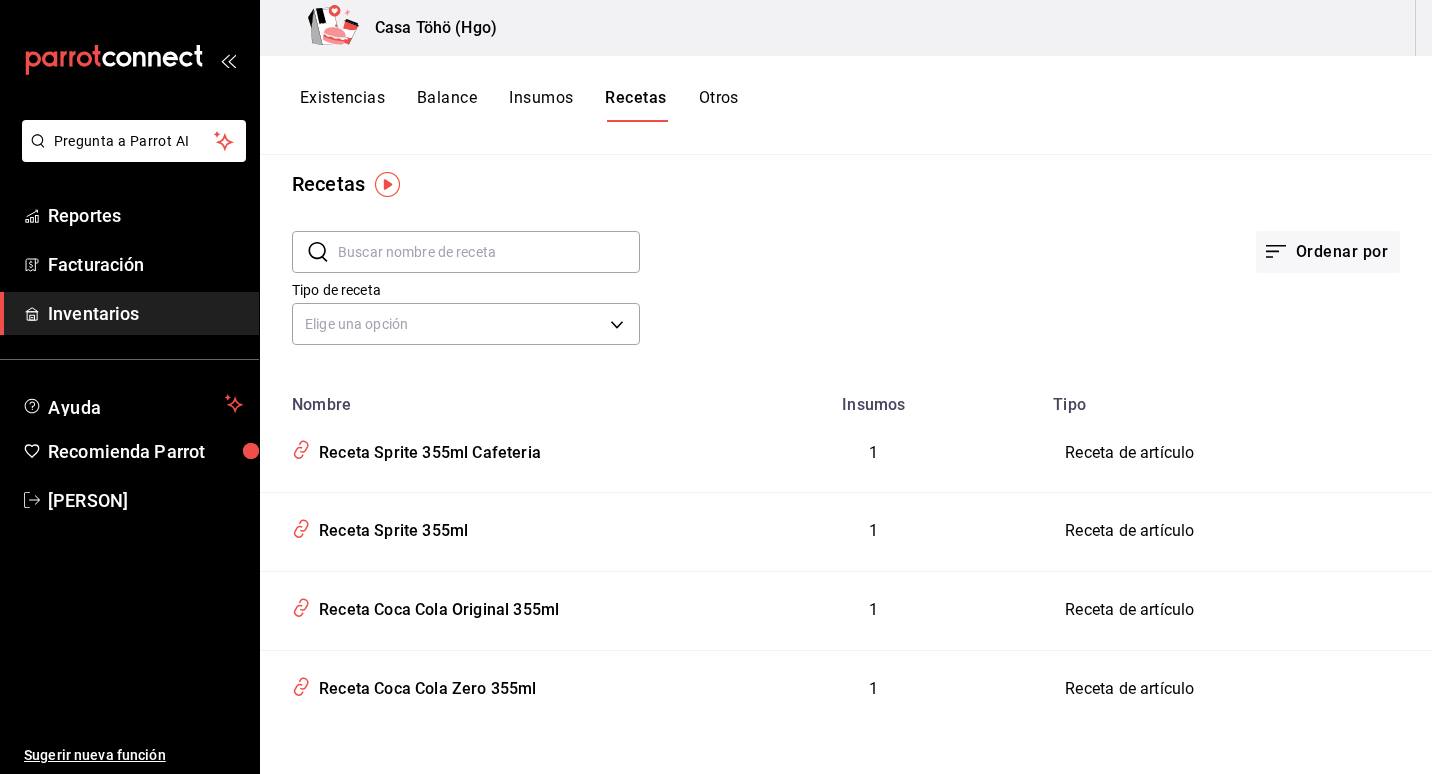 scroll, scrollTop: 27, scrollLeft: 0, axis: vertical 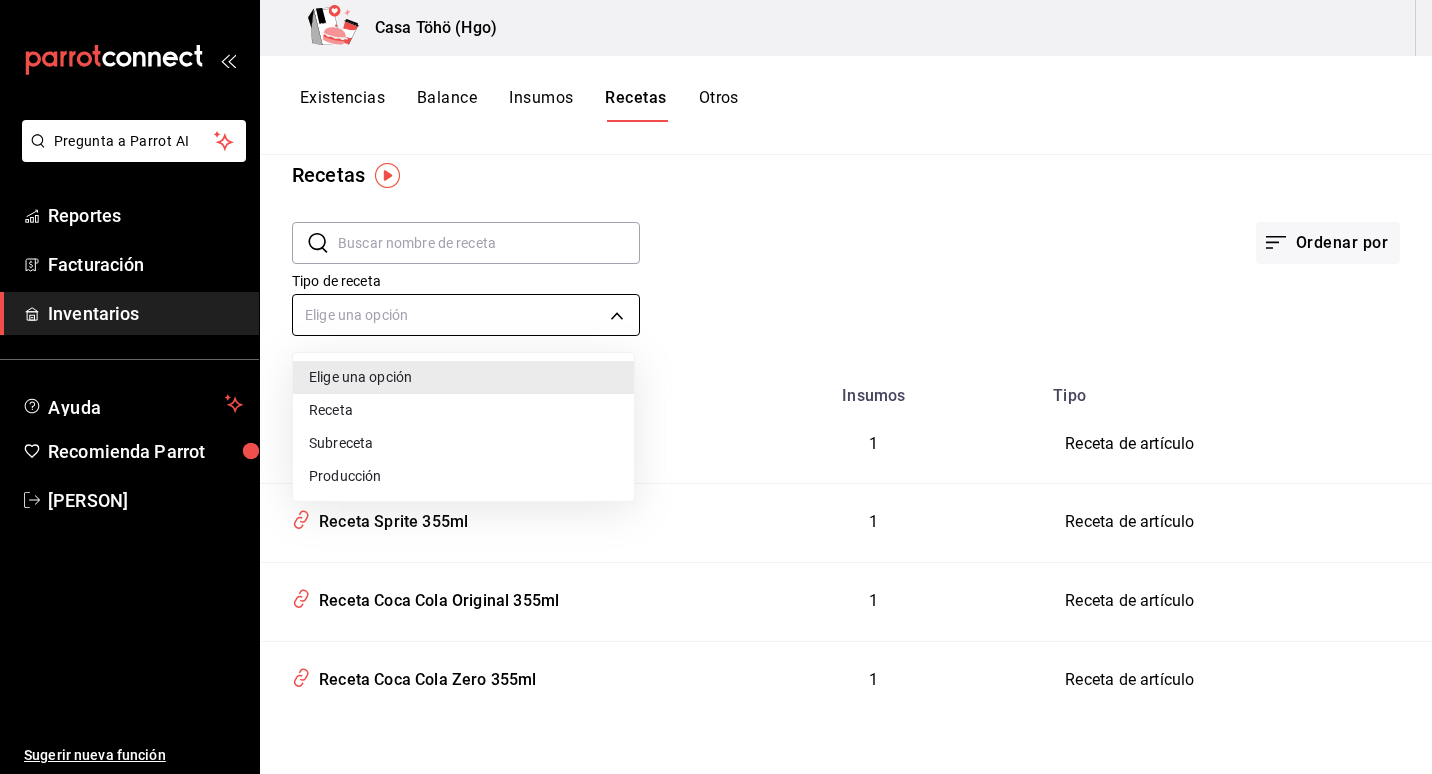click on "Pregunta a Parrot AI Reportes   Facturación   Inventarios   Ayuda Recomienda Parrot   [PERSON]   Sugerir nueva función   Casa Töhö (Hgo) Existencias Balance Insumos Recetas Otros Recetas ​ ​ Ordenar por Tipo de receta Elige una opción default Nombre Insumos Tipo Receta Sprite 355ml Cafeteria 1 Receta de artículo Receta Sprite 355ml 1 Receta de artículo Receta Coca Cola Original 355ml 1 Receta de artículo Receta Coca Cola Zero 355ml 1 Receta de artículo GANA 1 MES GRATIS EN TU SUSCRIPCIÓN AQUÍ ¿Recuerdas cómo empezó tu restaurante?
Hoy puedes ayudar a un colega a tener el mismo cambio que tú viviste.
Recomienda Parrot directamente desde tu Portal Administrador.
Es fácil y rápido.
🎁 Por cada restaurante que se una, ganas 1 mes gratis. Ver video tutorial Ir a video Pregunta a Parrot AI Reportes   Facturación   Inventarios   Ayuda Recomienda Parrot   [PERSON]   Sugerir nueva función   Duplicar Eliminar Visitar centro de ayuda ([PHONE]) [EMAIL] ([PHONE])" at bounding box center [716, 380] 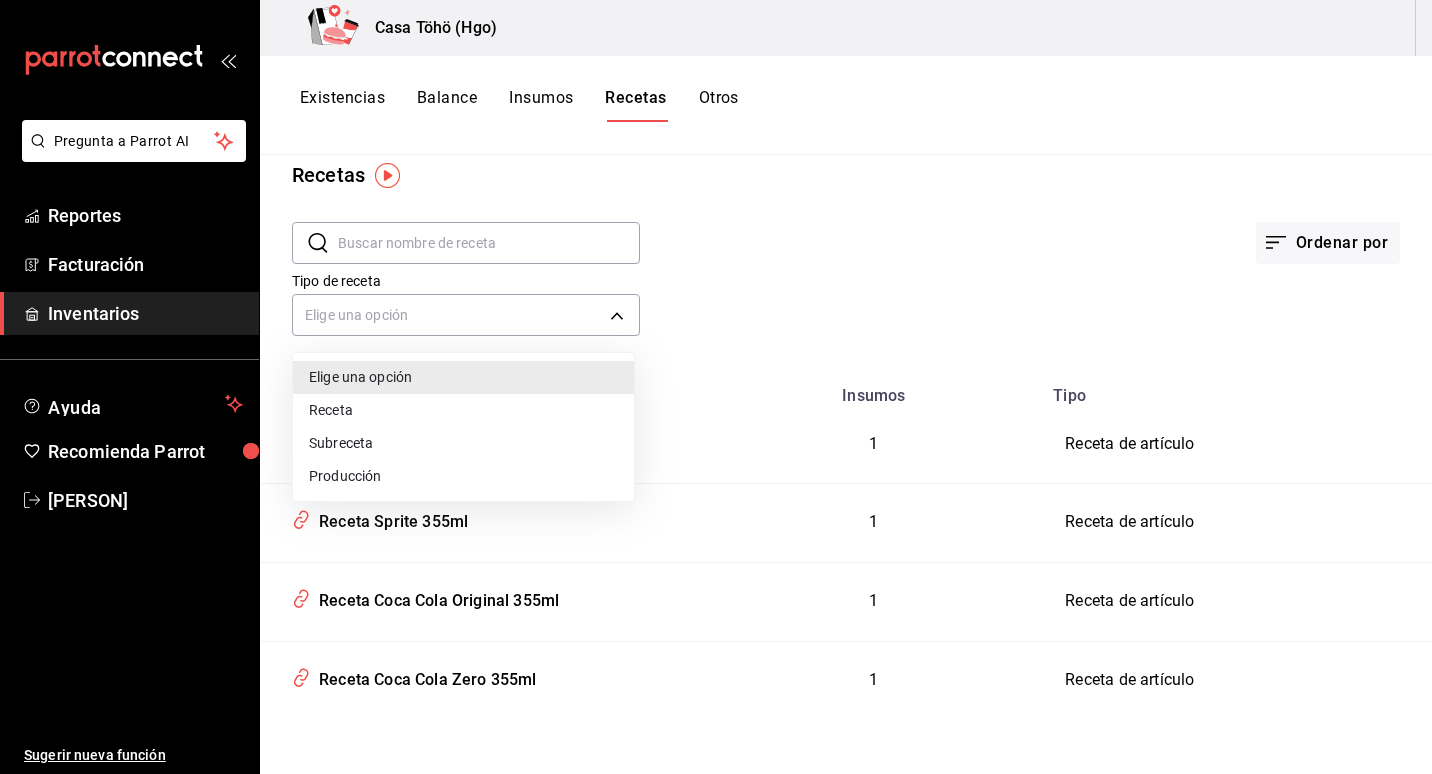 click on "Receta" at bounding box center (463, 410) 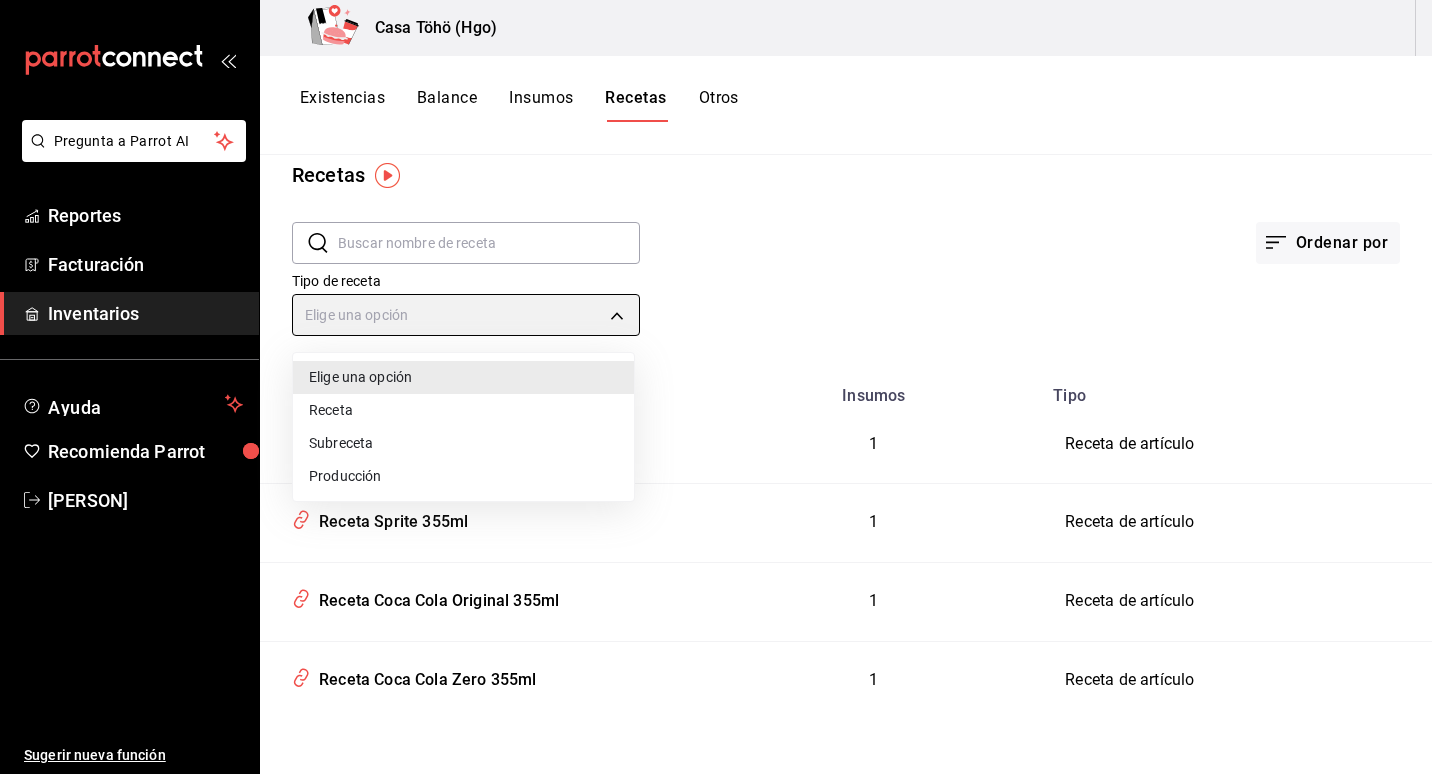 type on "PRODUCT" 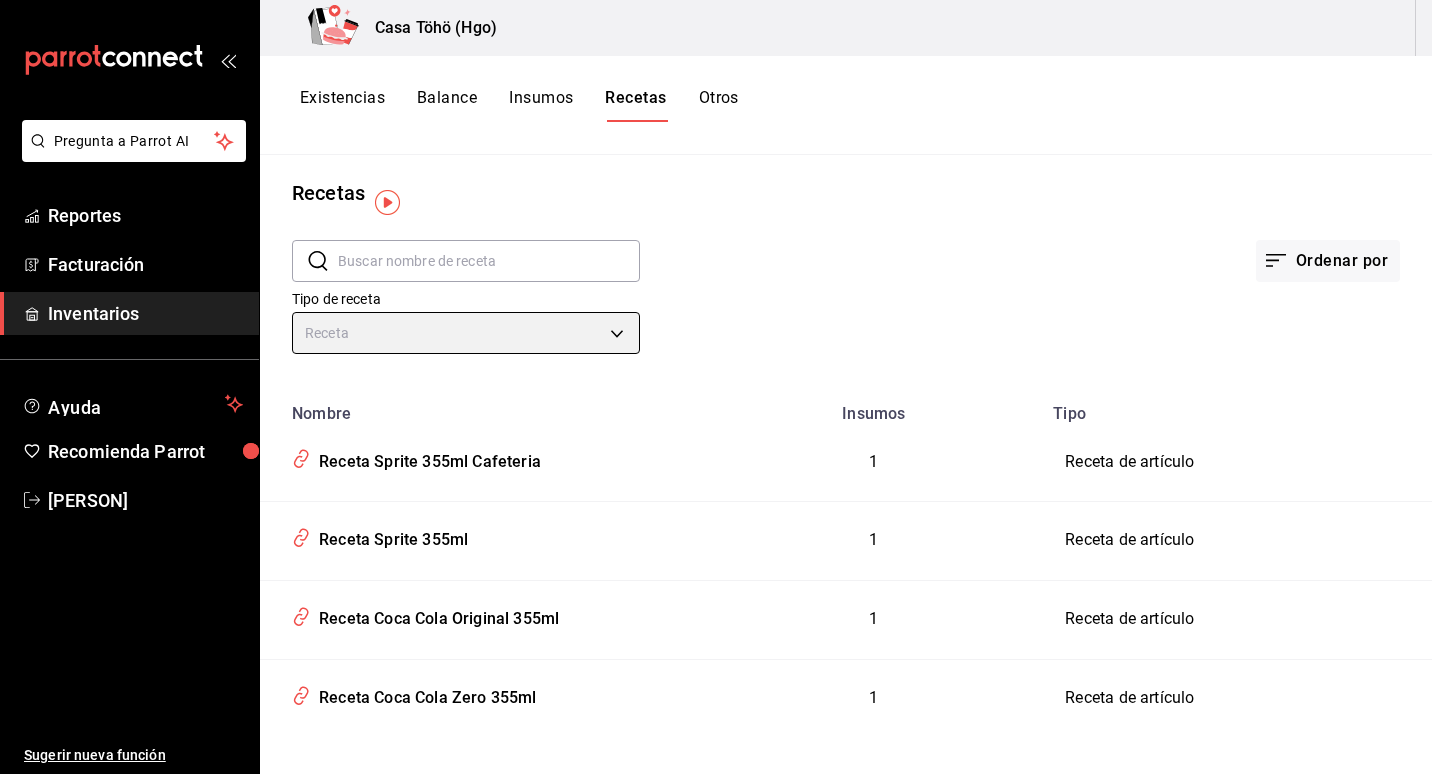 scroll, scrollTop: 0, scrollLeft: 0, axis: both 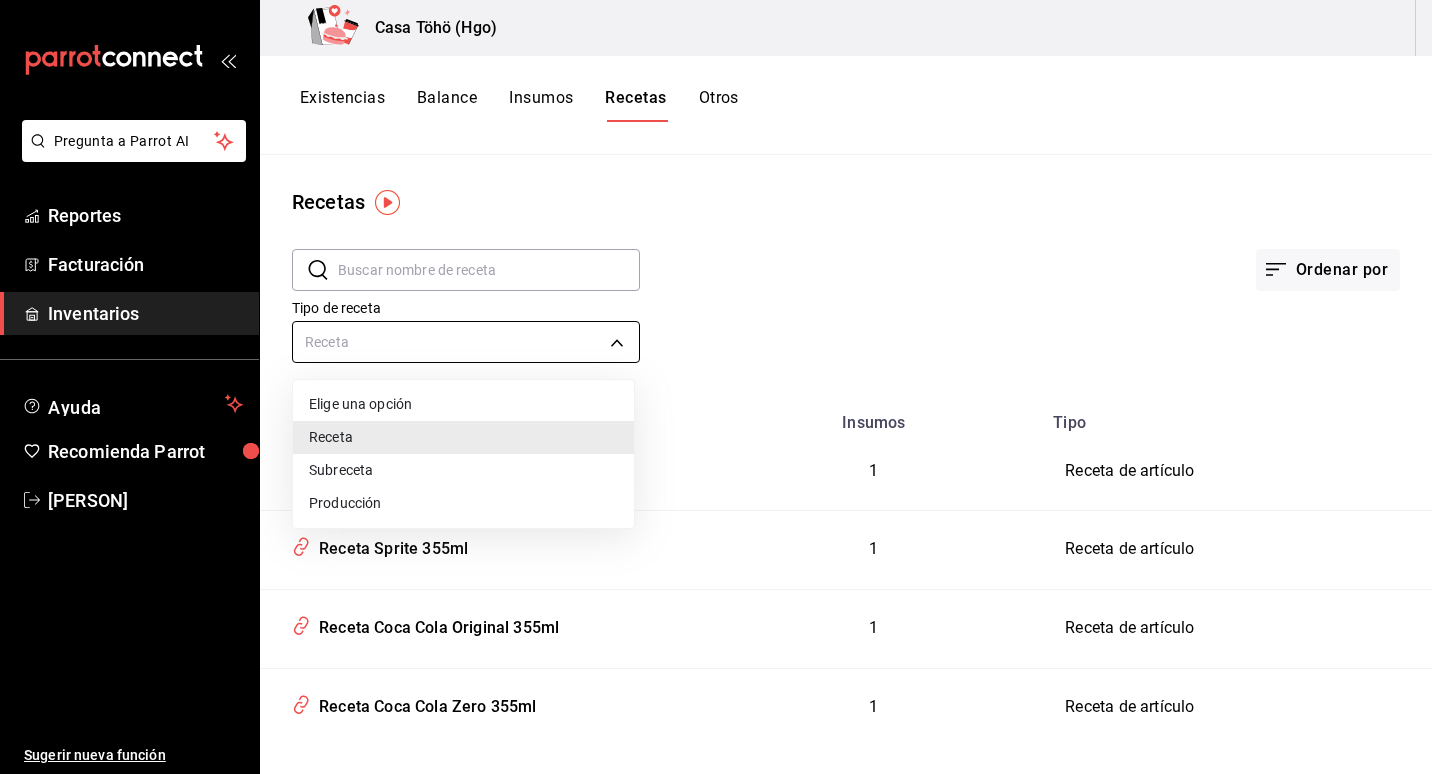 click on "Pregunta a Parrot AI Reportes   Facturación   Inventarios   Ayuda Recomienda Parrot   [PERSON]   Sugerir nueva función   Casa Töhö (Hgo) Existencias Balance Insumos Recetas Otros Recetas ​ ​ Ordenar por Tipo de receta Receta PRODUCT Nombre Insumos Tipo Receta Sprite 355ml Cafeteria 1 Receta de artículo Receta Sprite 355ml 1 Receta de artículo Receta Coca Cola Original 355ml 1 Receta de artículo Receta Coca Cola Zero 355ml 1 Receta de artículo GANA 1 MES GRATIS EN TU SUSCRIPCIÓN AQUÍ ¿Recuerdas cómo empezó tu restaurante?
Hoy puedes ayudar a un colega a tener el mismo cambio que tú viviste.
Recomienda Parrot directamente desde tu Portal Administrador.
Es fácil y rápido.
🎁 Por cada restaurante que se una, ganas 1 mes gratis. Ver video tutorial Ir a video Pregunta a Parrot AI Reportes   Facturación   Inventarios   Ayuda Recomienda Parrot   [PERSON]   Sugerir nueva función   Duplicar Eliminar Visitar centro de ayuda ([PHONE]) [EMAIL] Visitar centro de ayuda" at bounding box center [716, 380] 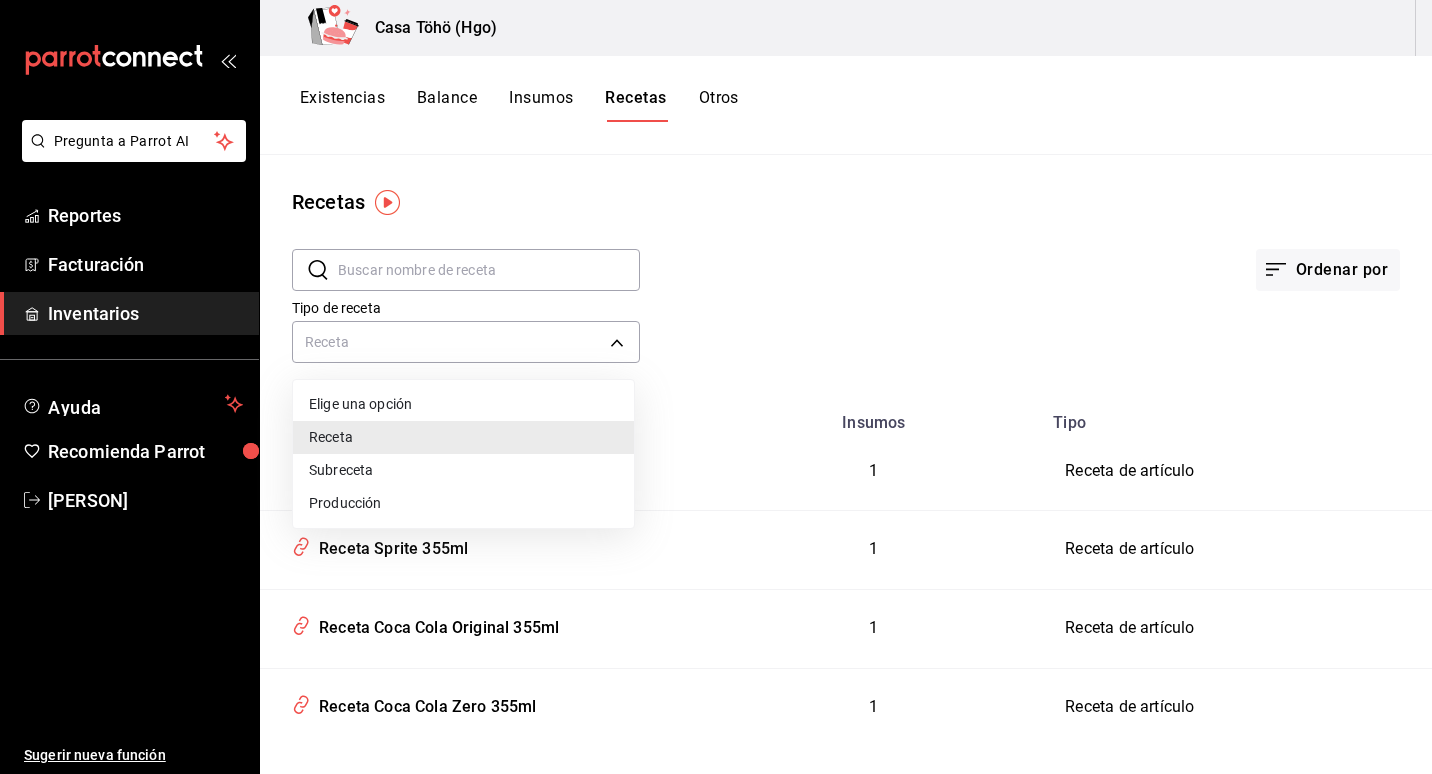 click at bounding box center (716, 387) 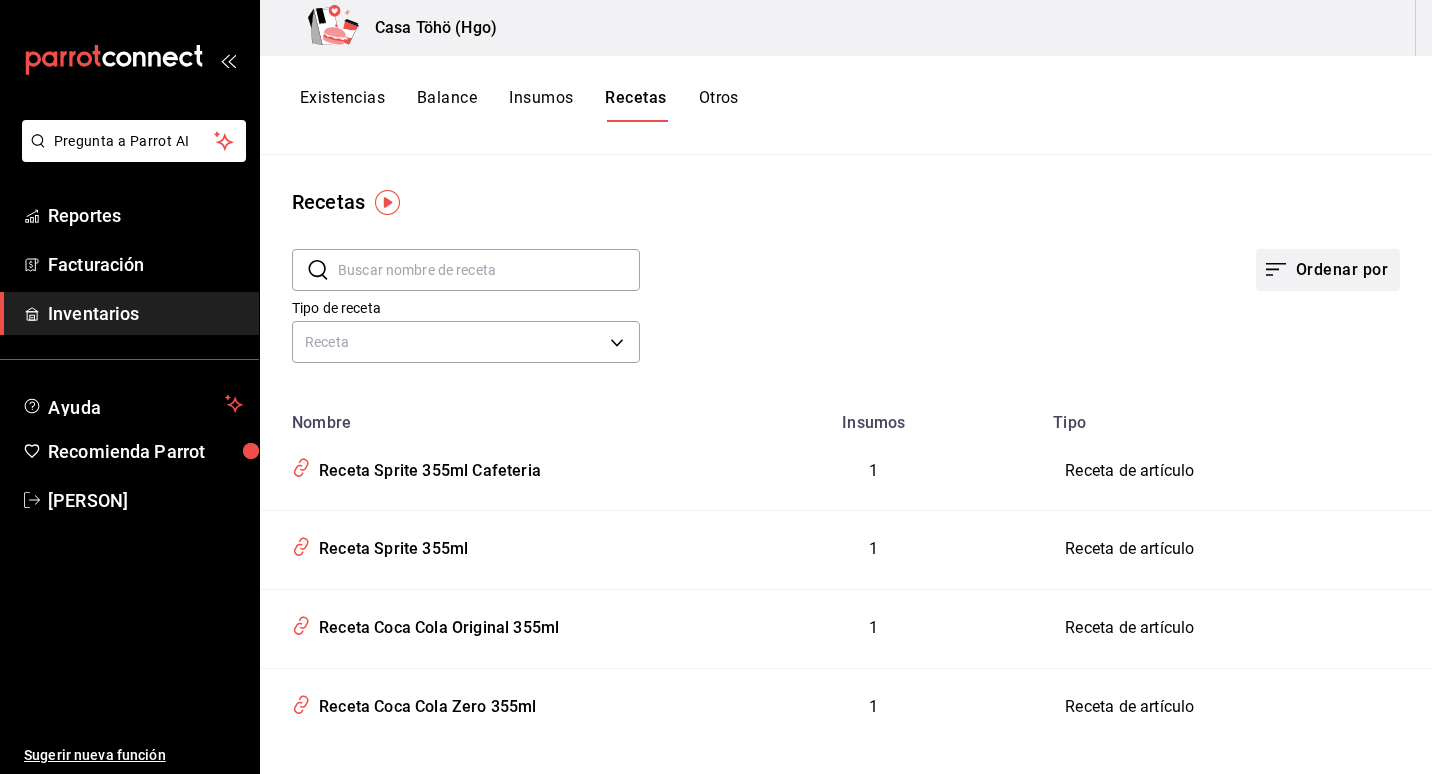click on "Ordenar por" at bounding box center (1328, 270) 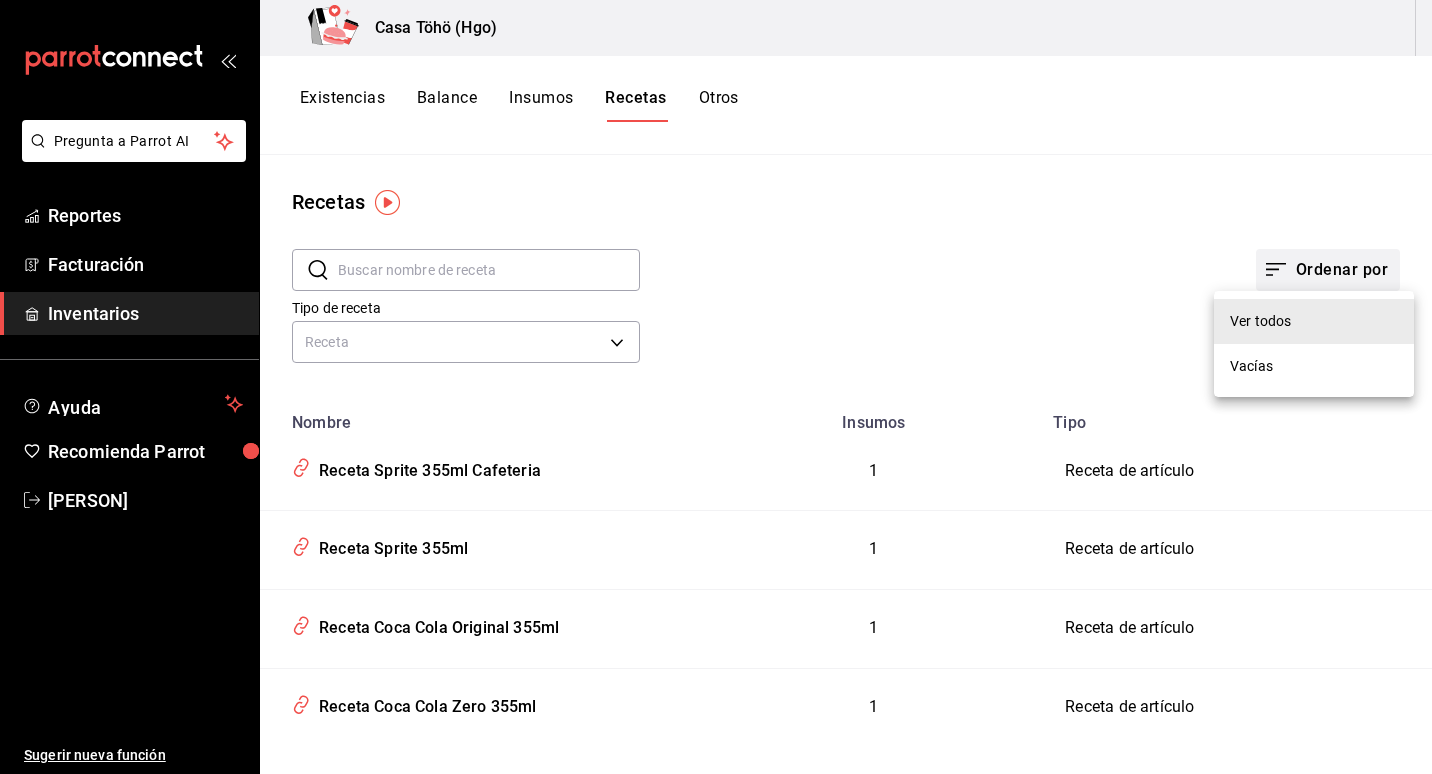 click at bounding box center [716, 387] 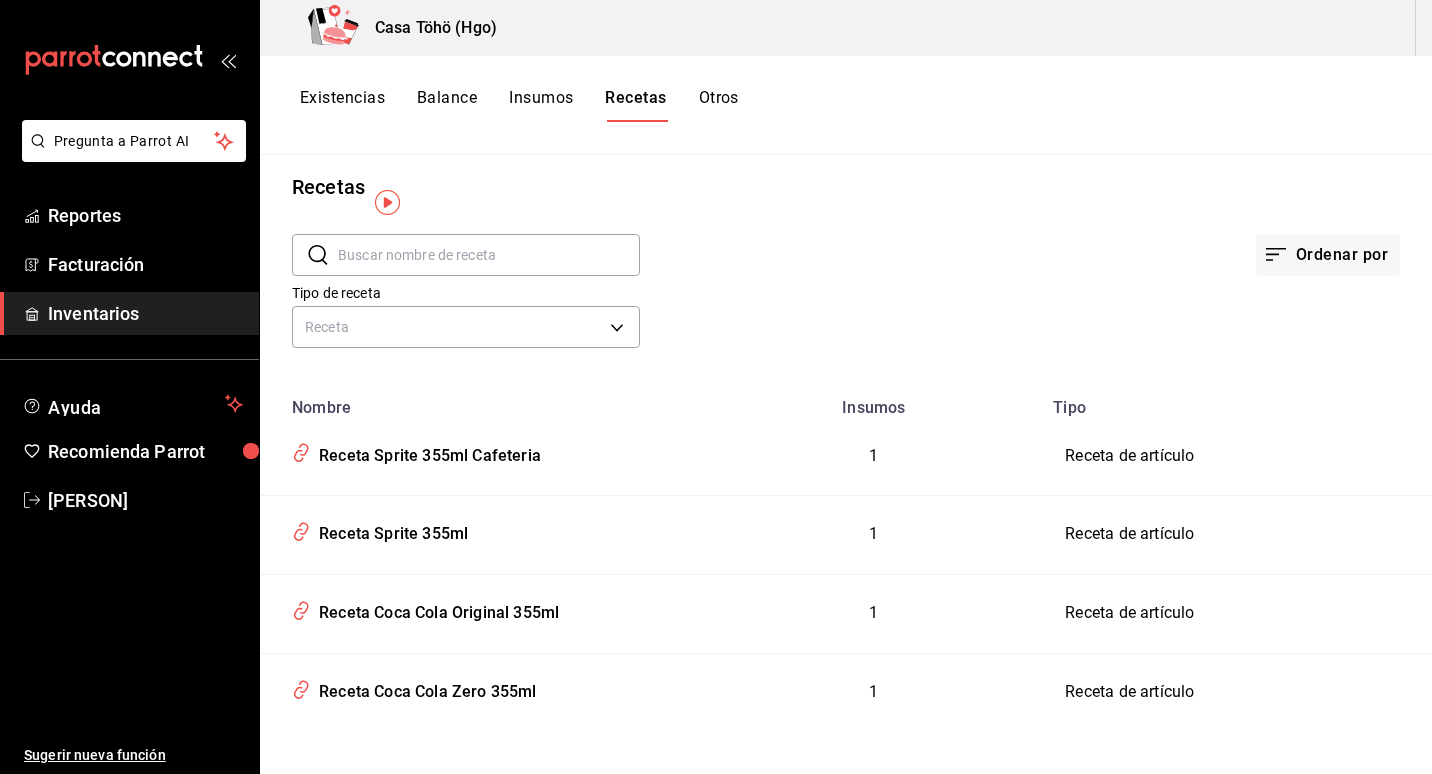 scroll, scrollTop: 27, scrollLeft: 0, axis: vertical 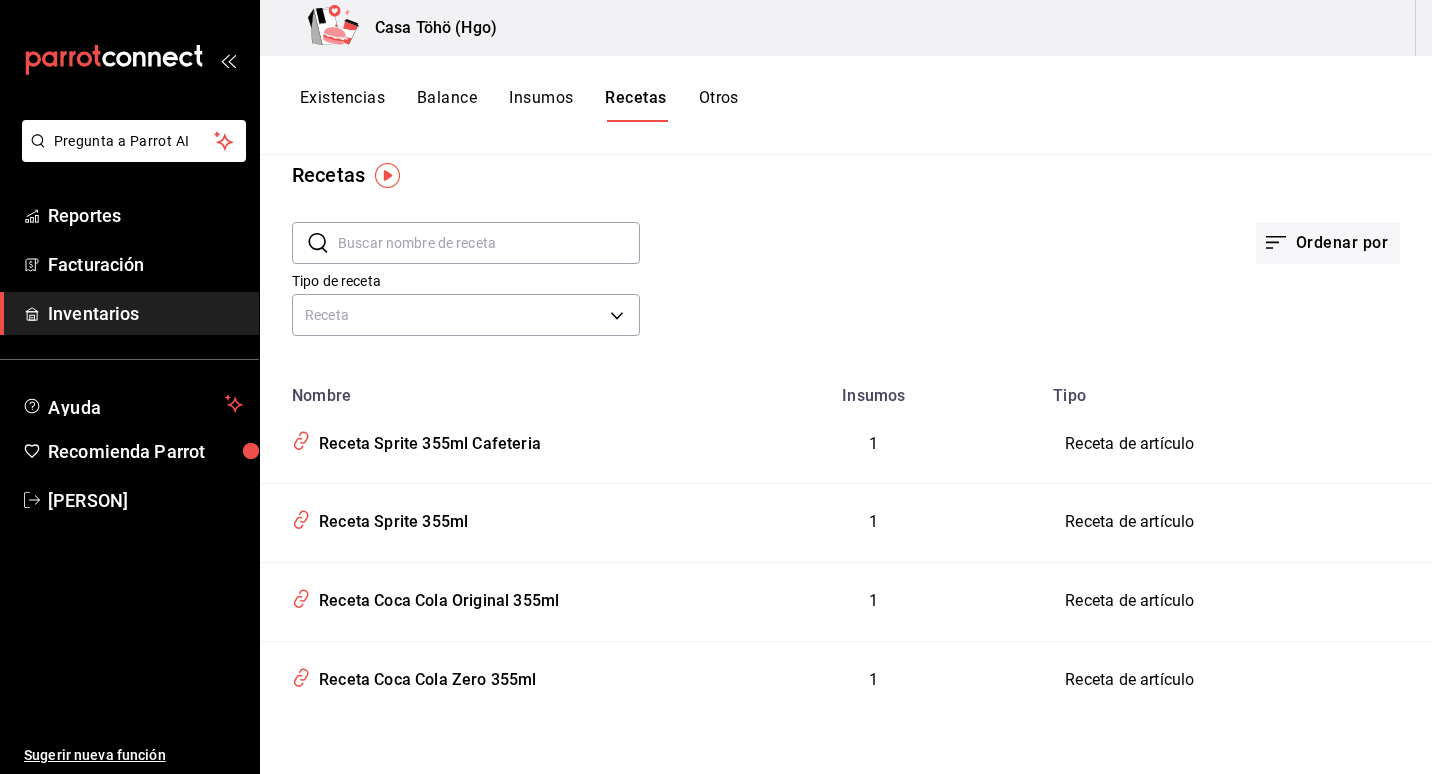 click at bounding box center [489, 243] 